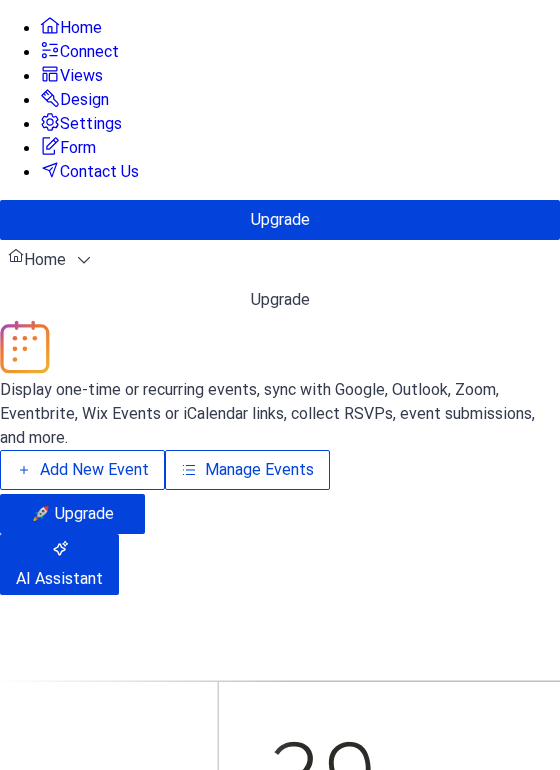 scroll, scrollTop: 0, scrollLeft: 0, axis: both 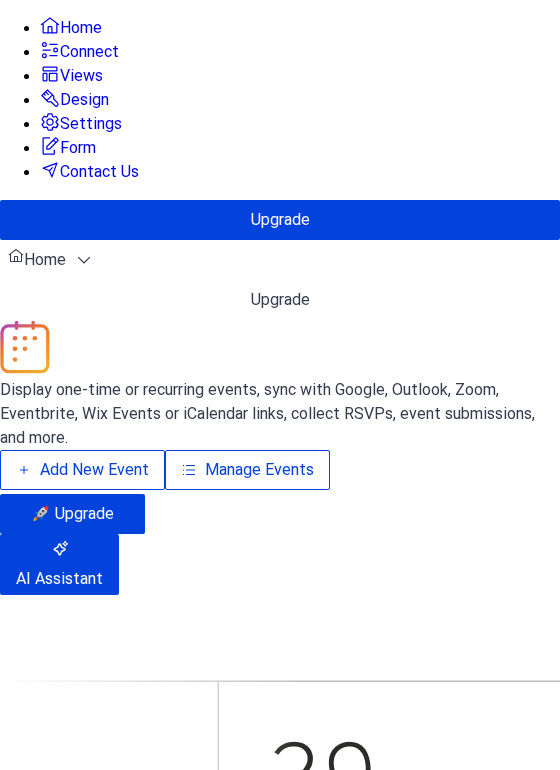 click on "Add New Event" at bounding box center (94, 470) 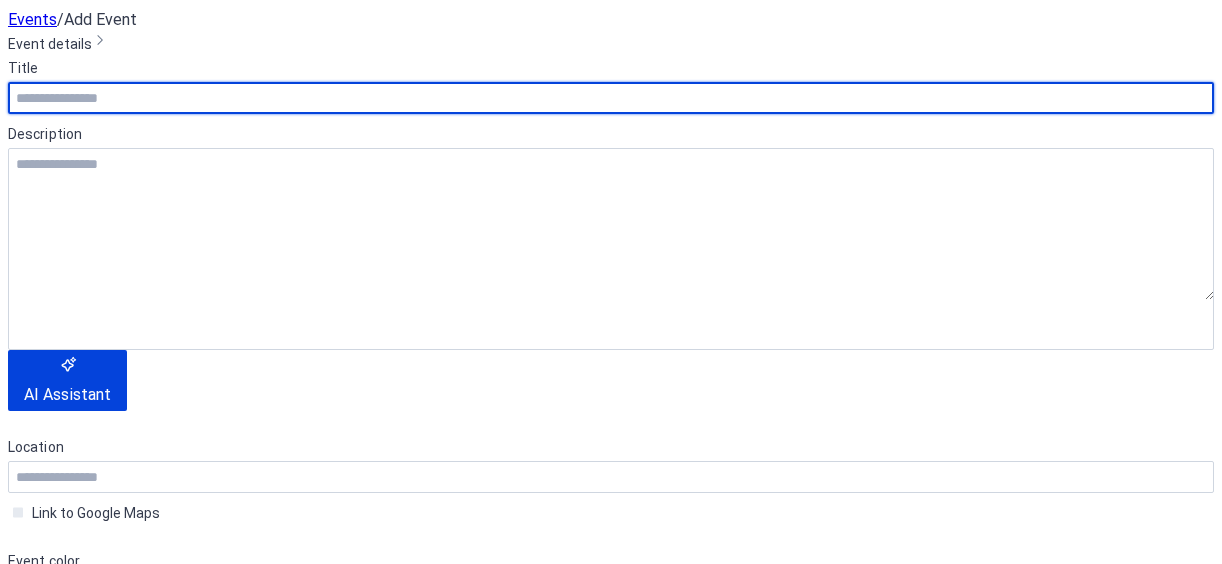 scroll, scrollTop: 0, scrollLeft: 0, axis: both 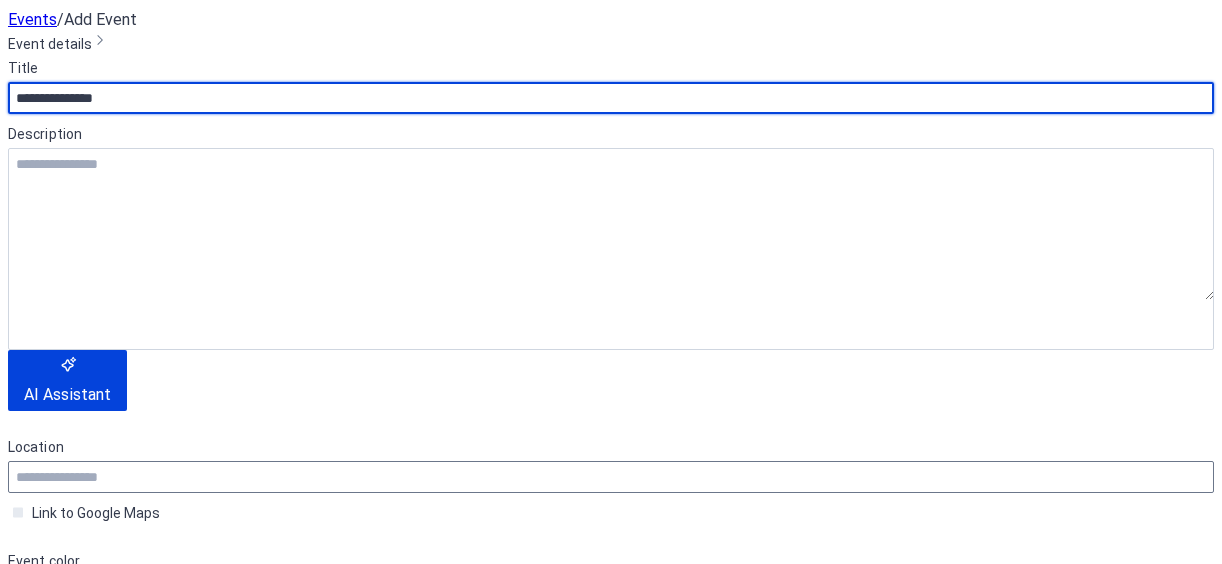 type on "**********" 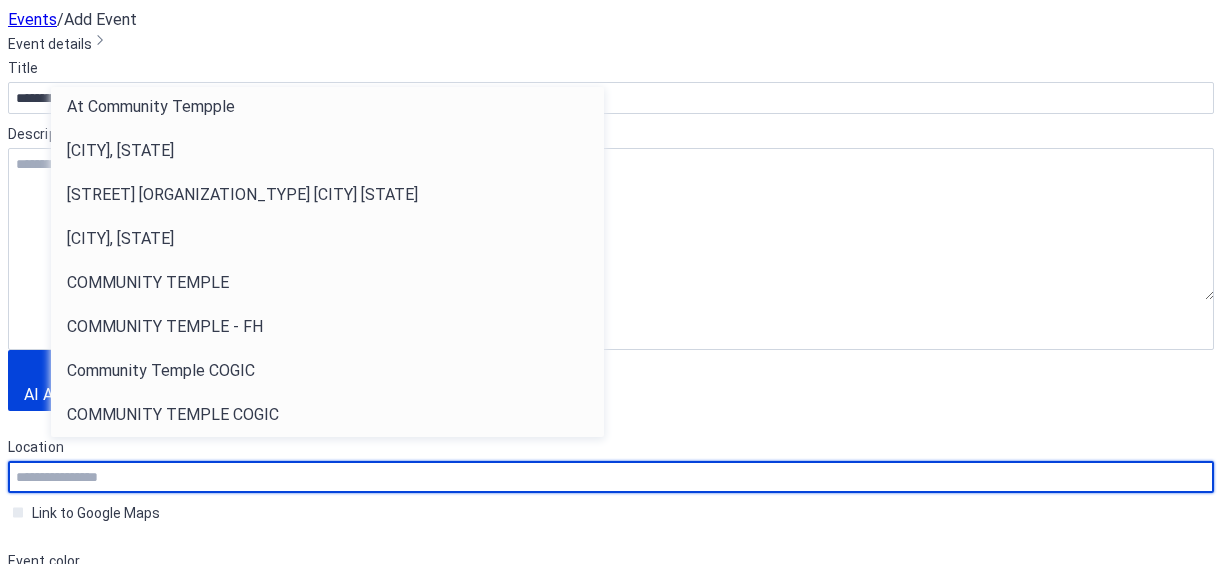 click at bounding box center [611, 477] 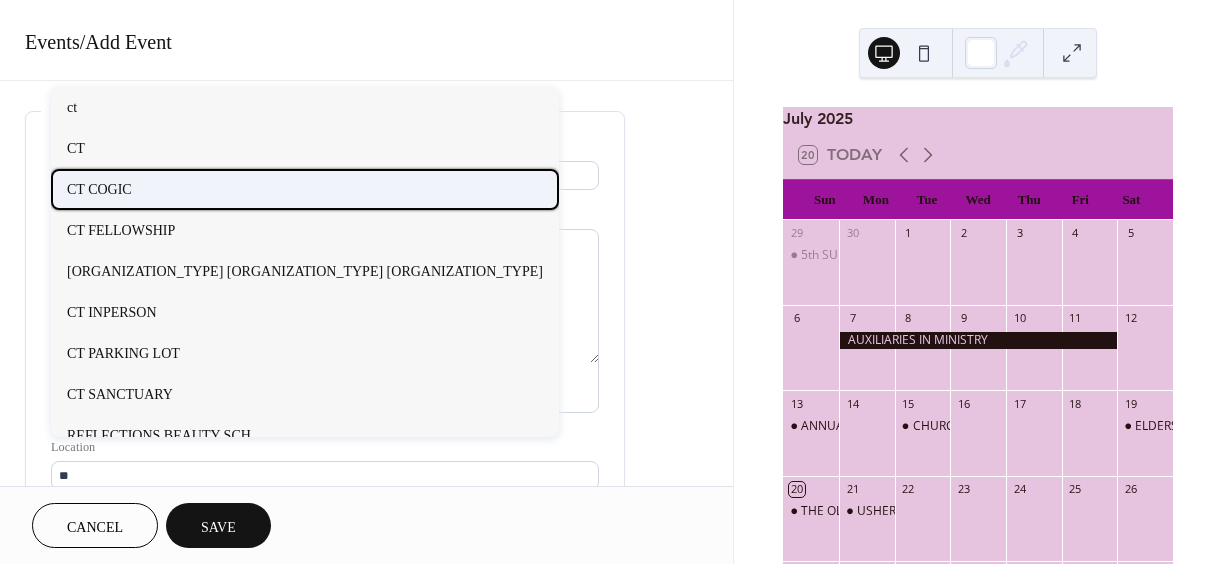 click on "CT COGIC" at bounding box center (99, 189) 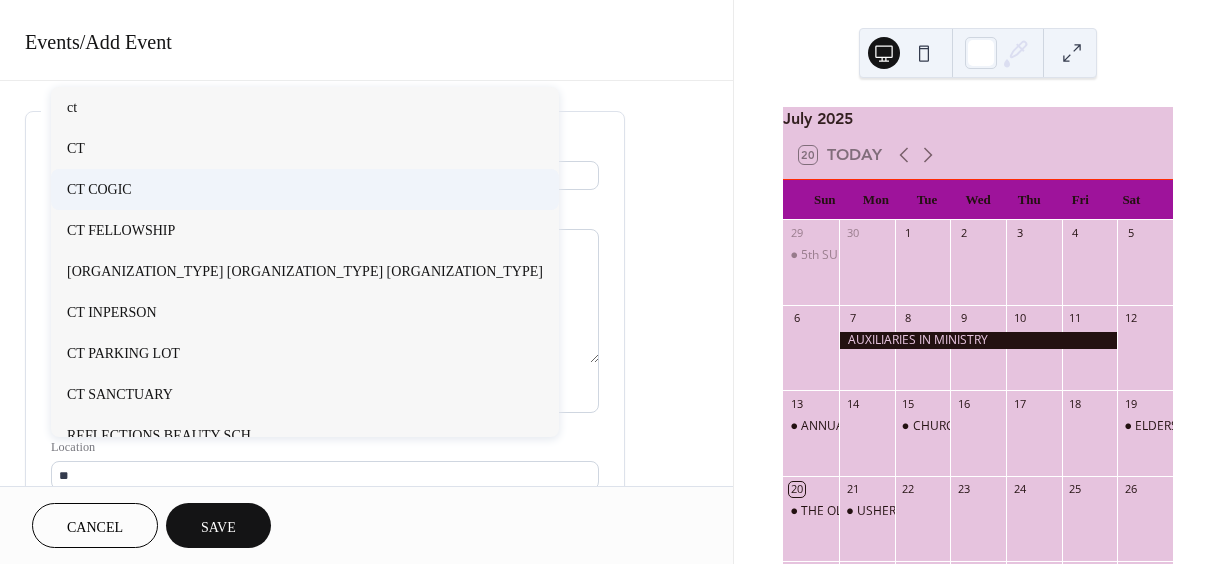 type on "********" 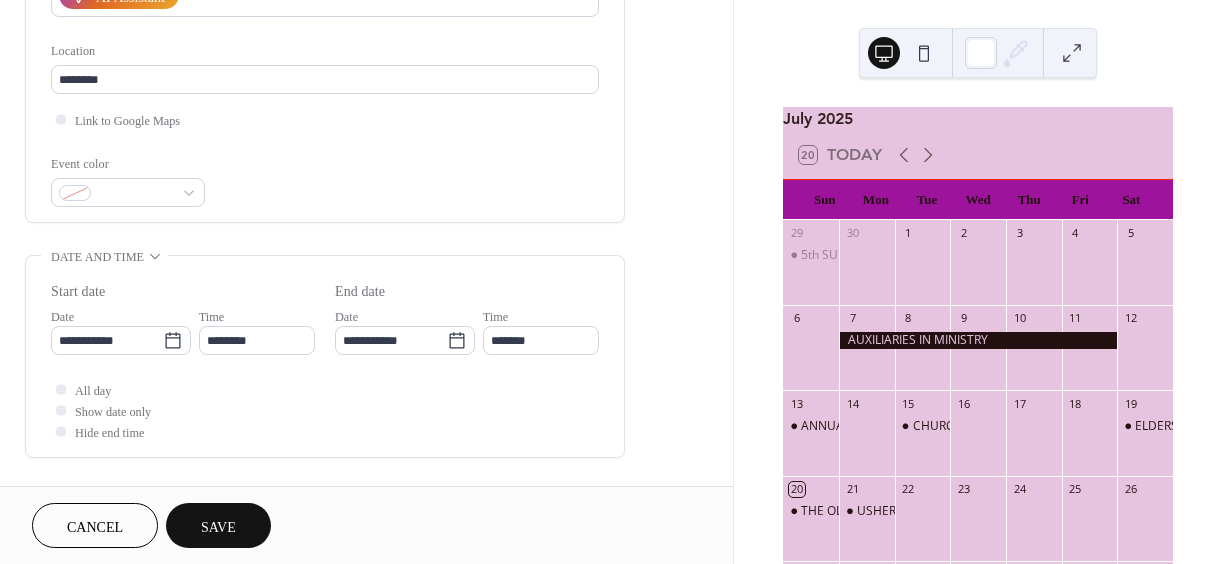 scroll, scrollTop: 425, scrollLeft: 0, axis: vertical 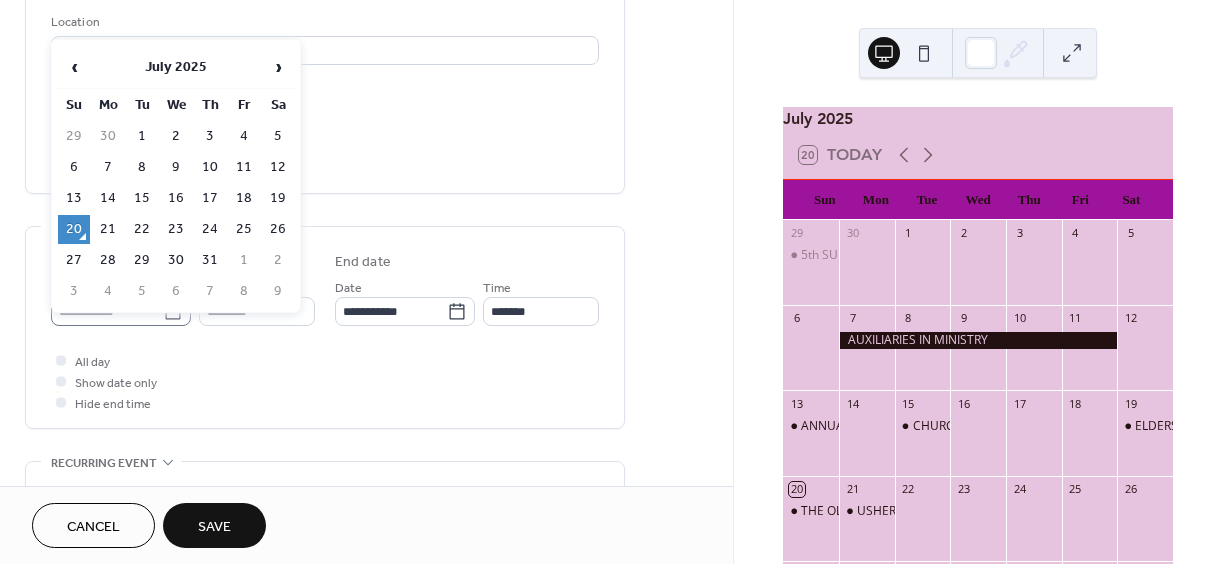 click on "**********" at bounding box center (611, 282) 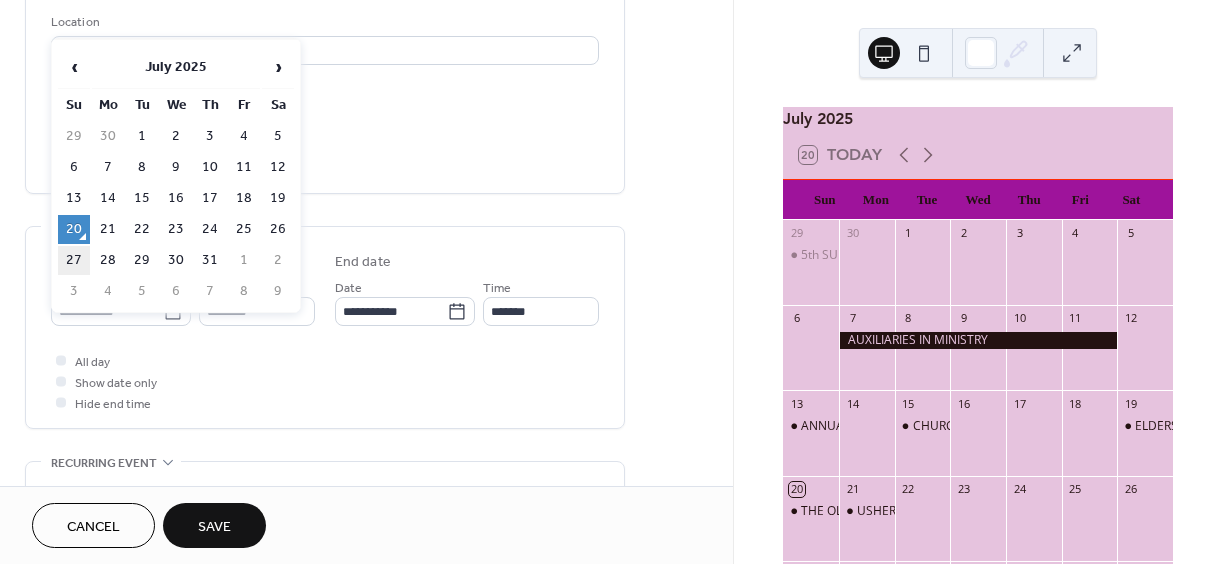 click on "27" at bounding box center [74, 260] 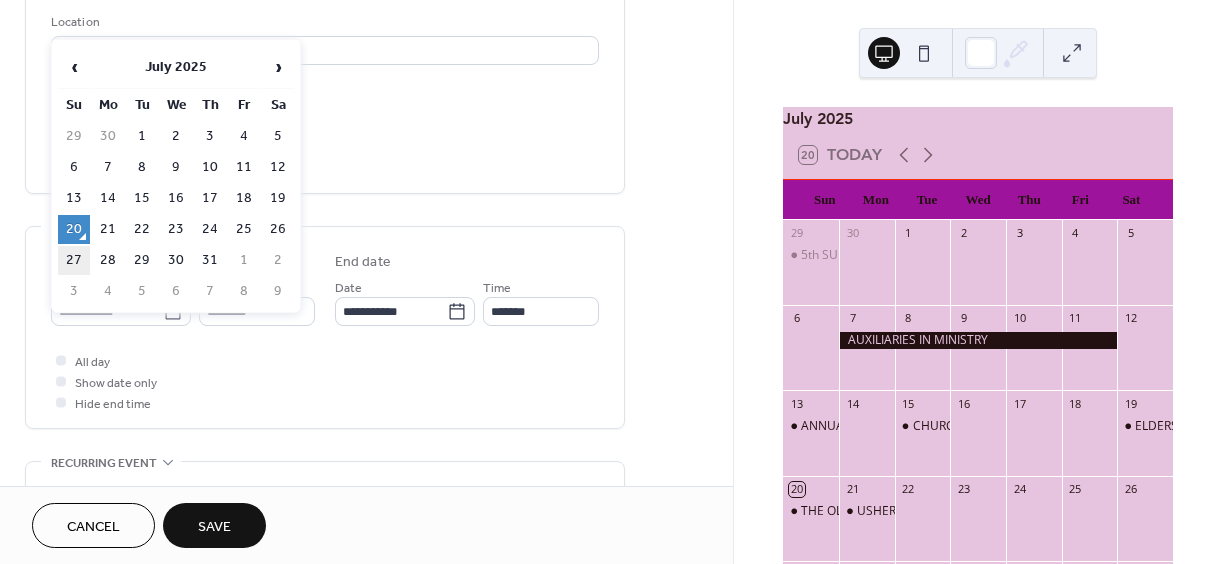 type on "**********" 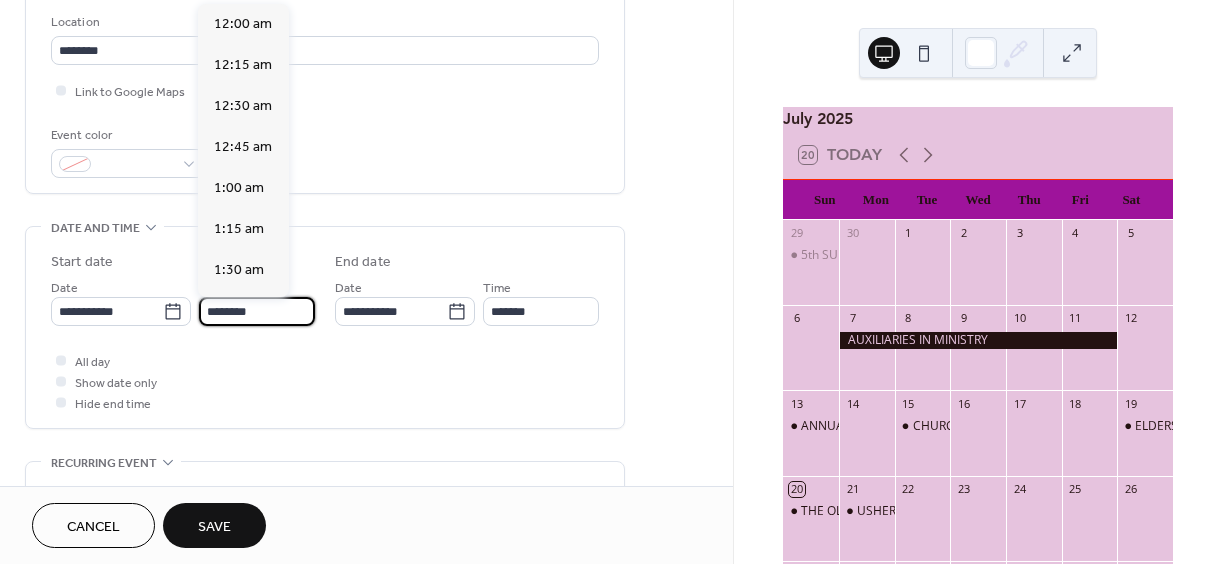 click on "********" at bounding box center [257, 311] 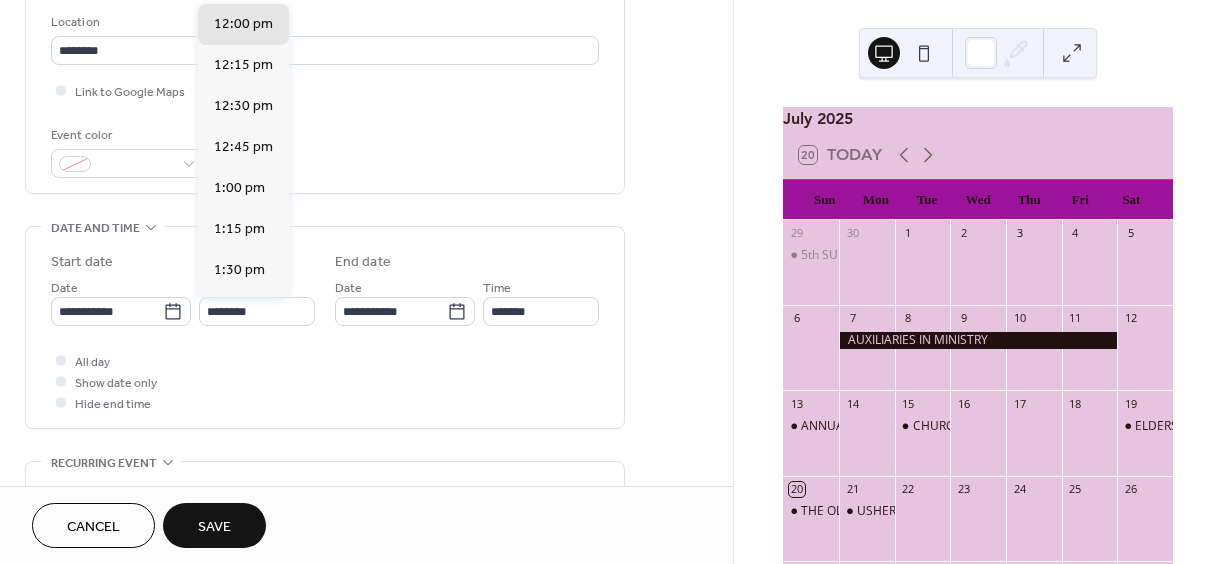 scroll, scrollTop: 2224, scrollLeft: 0, axis: vertical 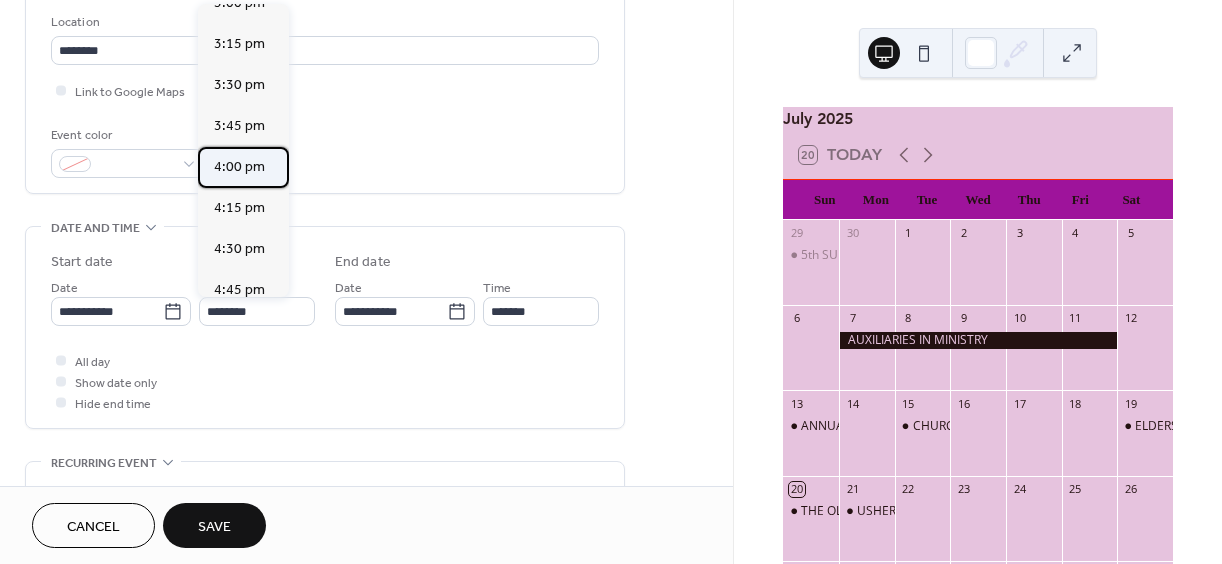 click on "4:00 pm" at bounding box center (239, 167) 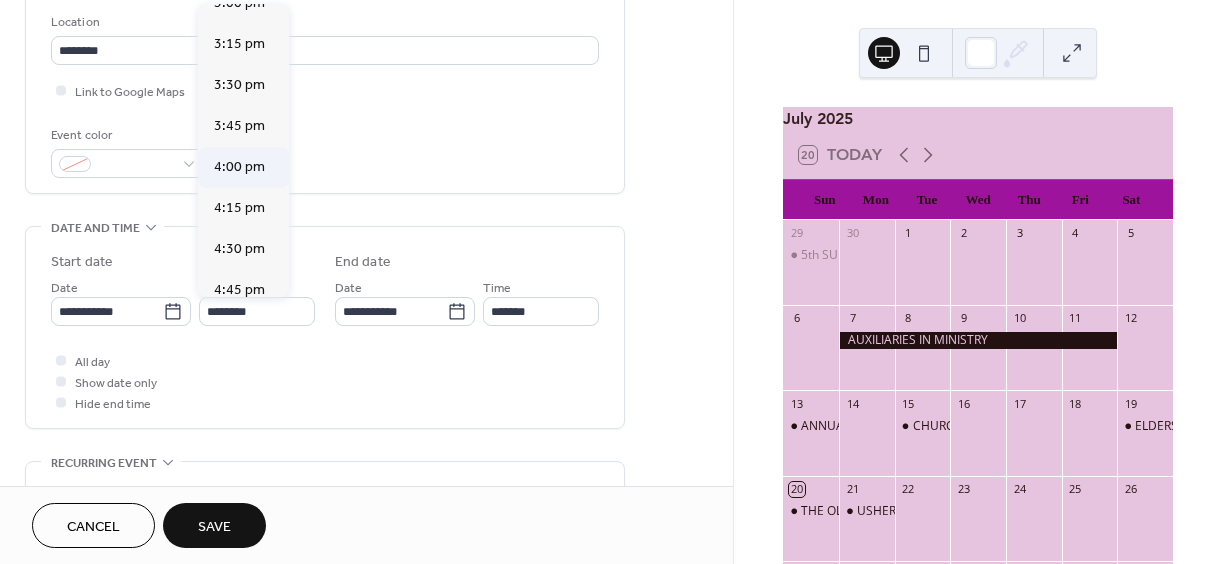 type on "*******" 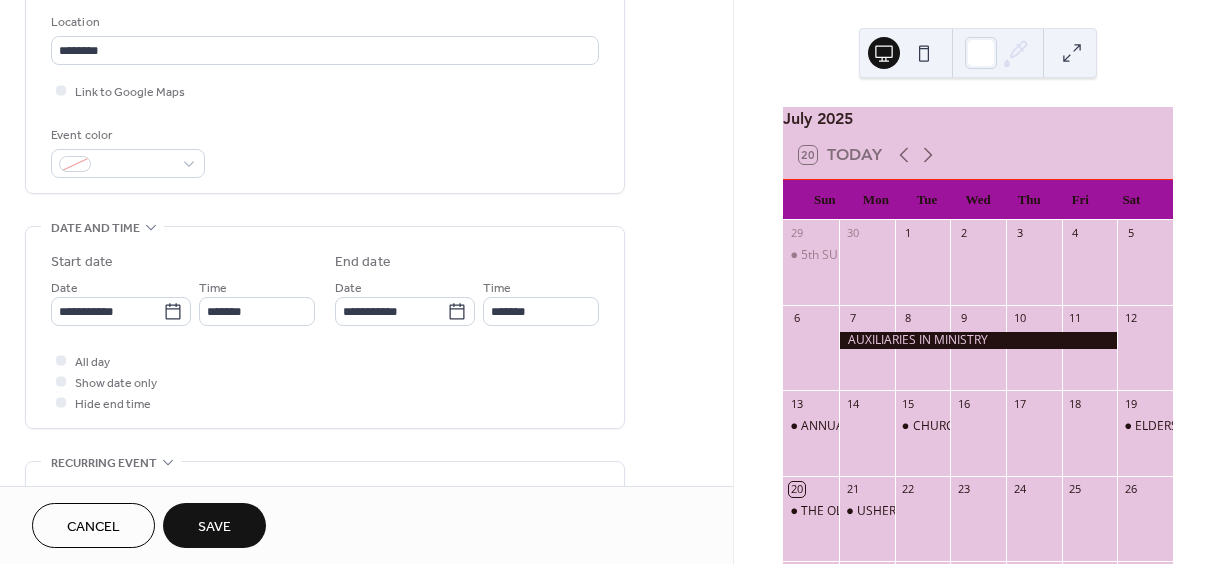 click on "Save" at bounding box center (214, 527) 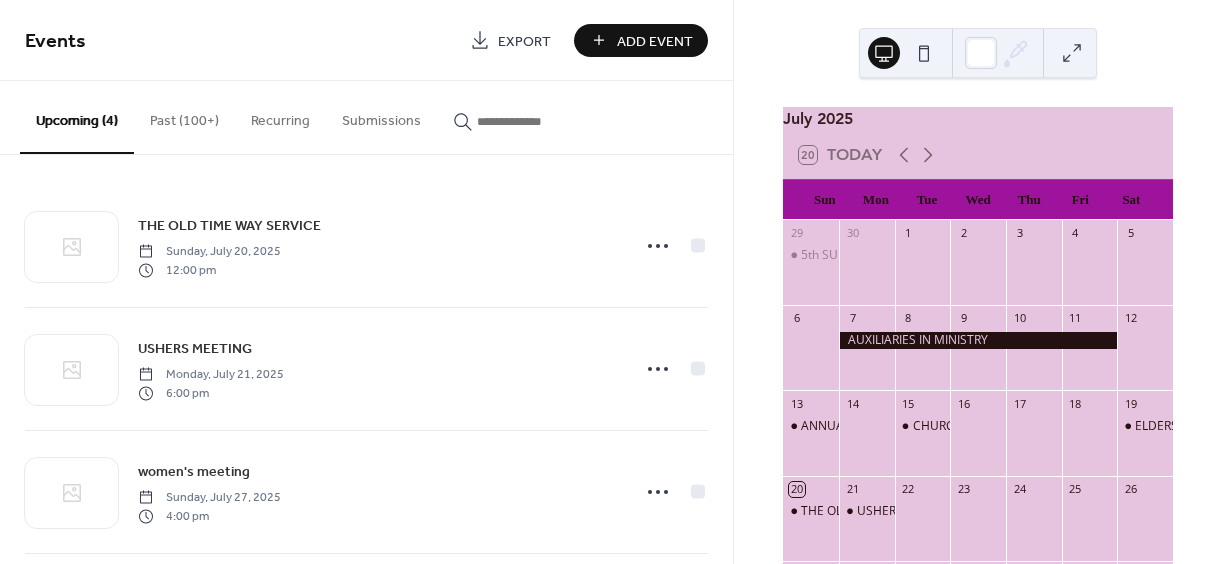 click on "Add Event" at bounding box center (655, 41) 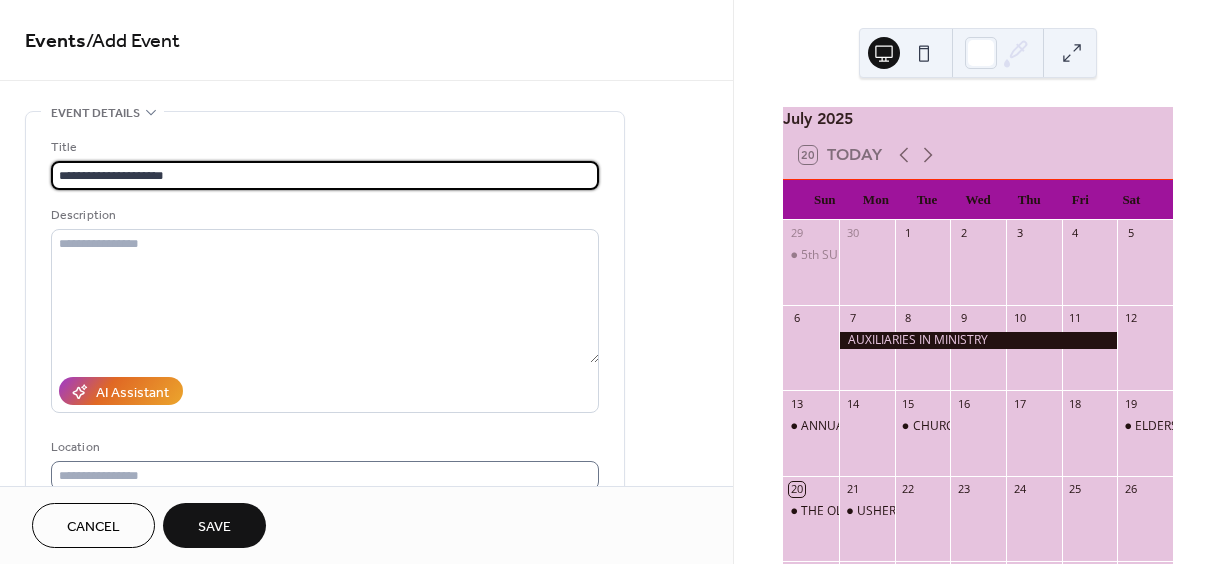 type on "**********" 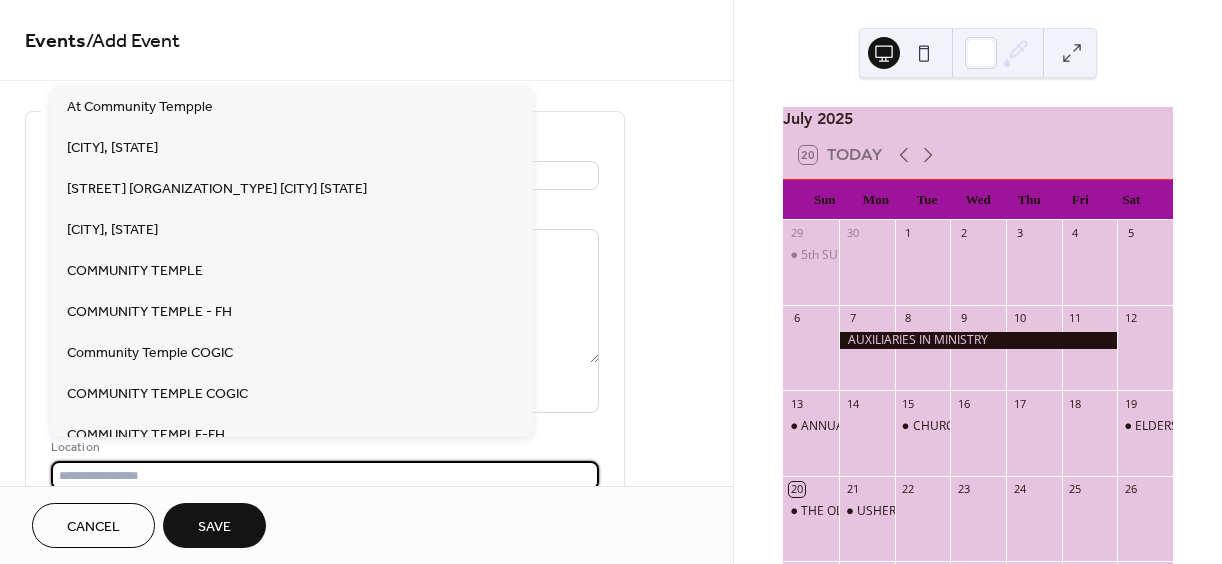 click at bounding box center [325, 475] 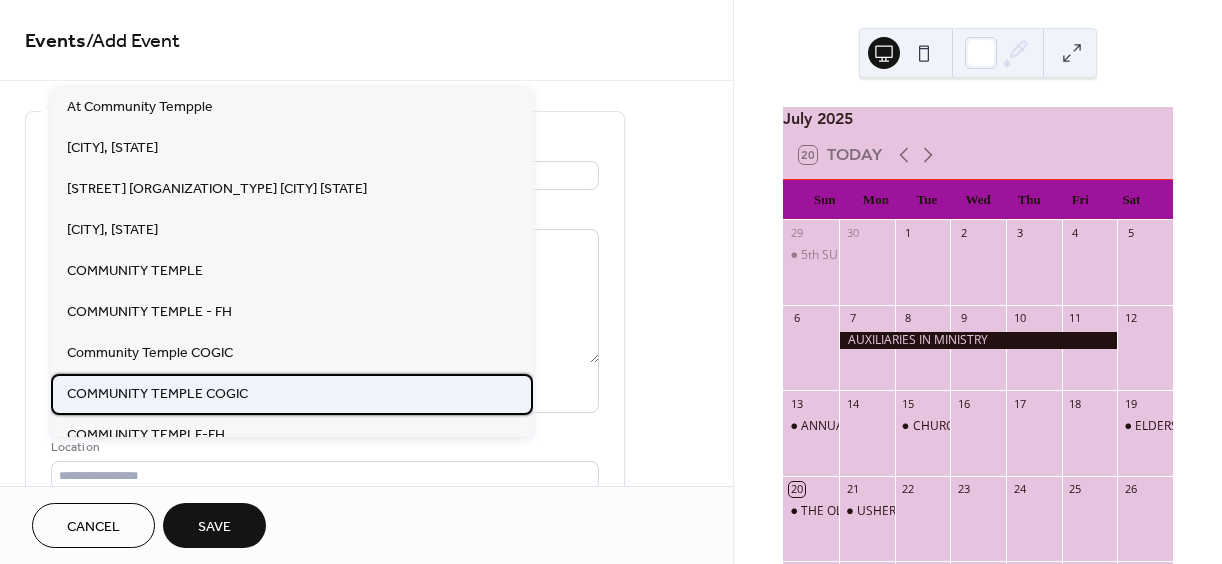 click on "COMMUNITY TEMPLE COGIC" at bounding box center [157, 394] 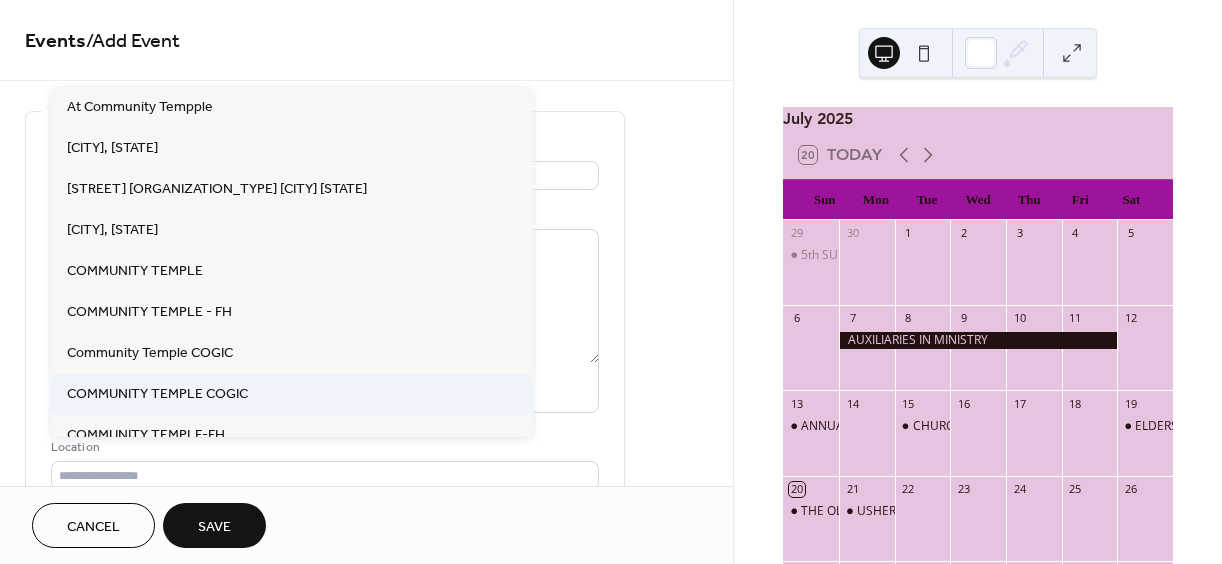 type on "**********" 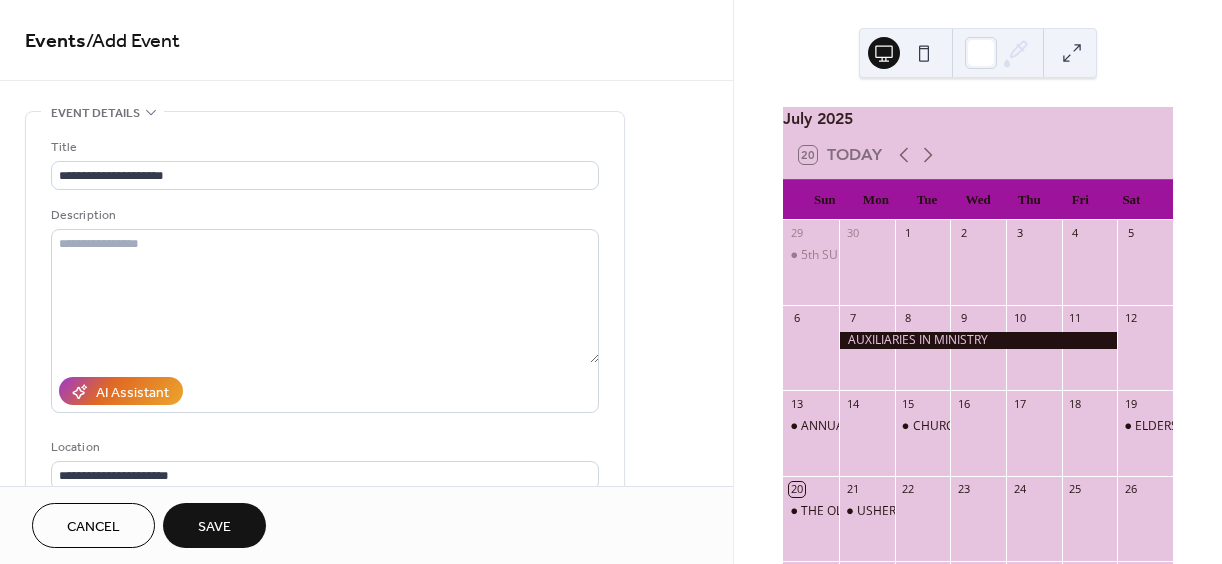 click on "**********" at bounding box center [366, 720] 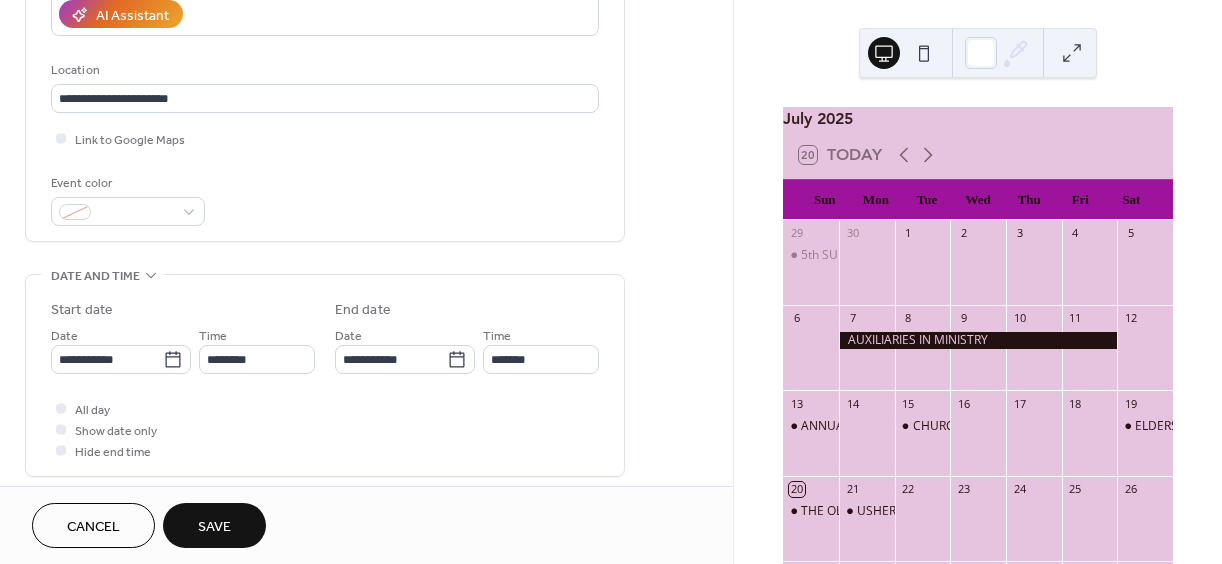 scroll, scrollTop: 425, scrollLeft: 0, axis: vertical 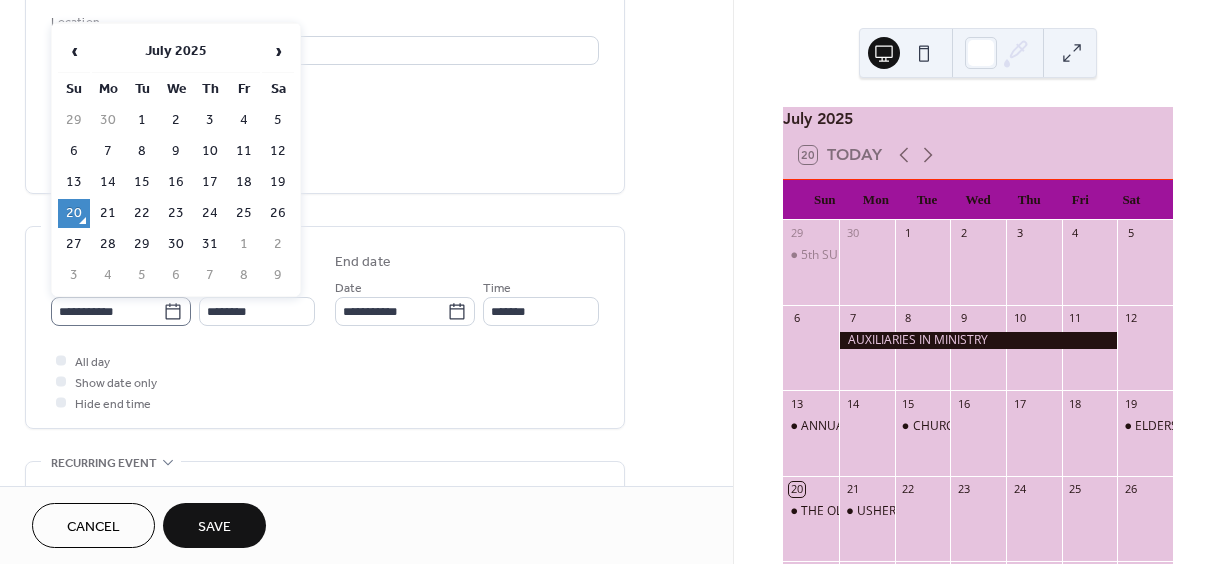 click 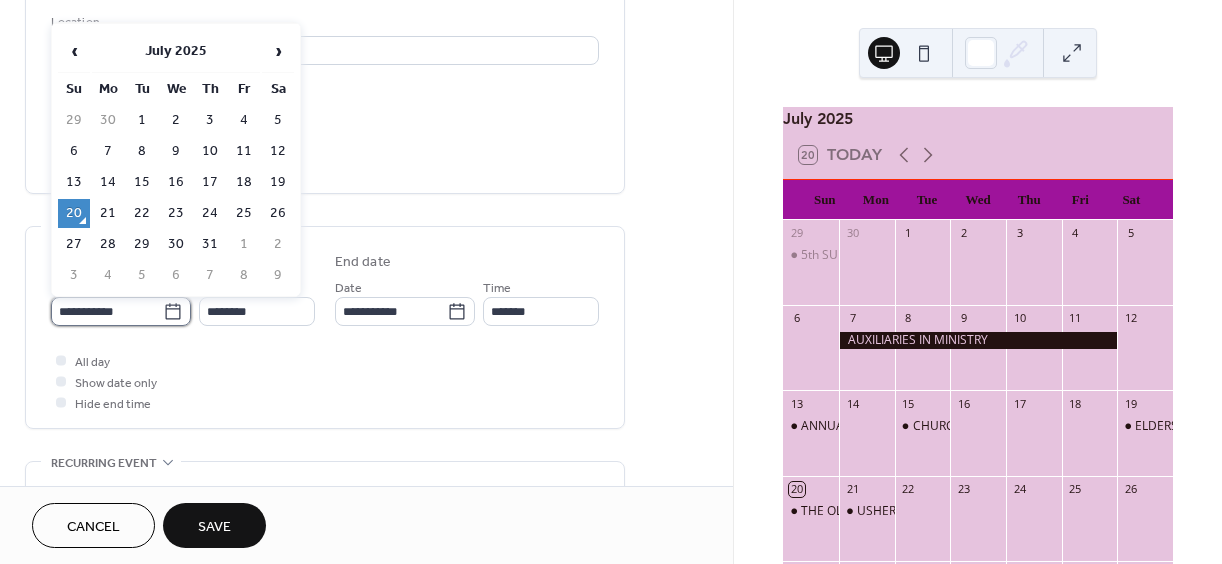 click on "**********" at bounding box center [107, 311] 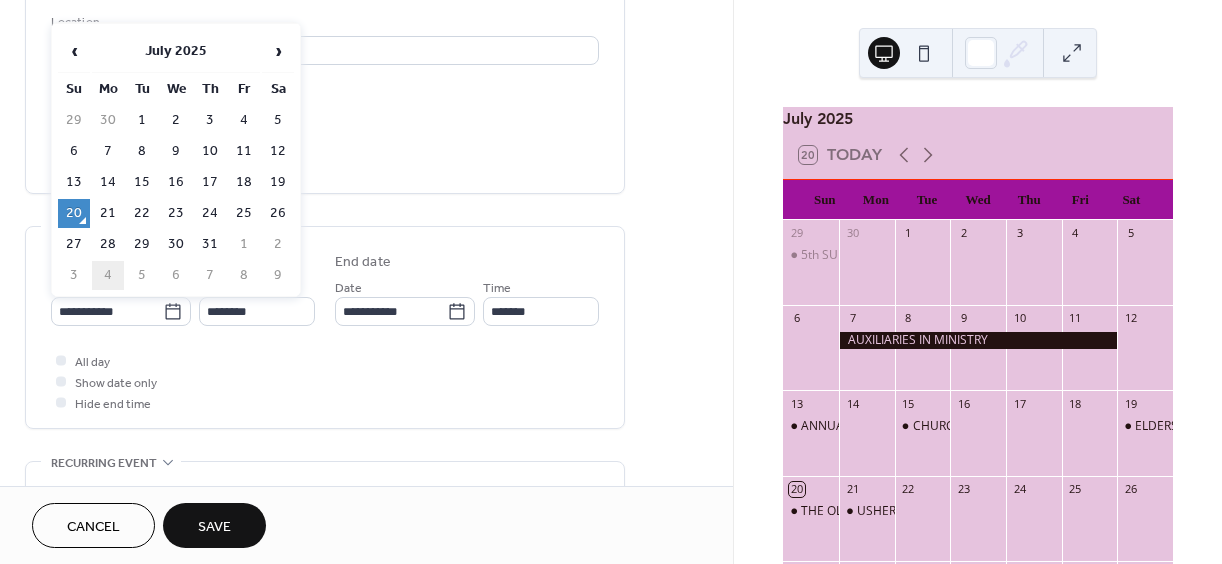 click on "4" at bounding box center [108, 275] 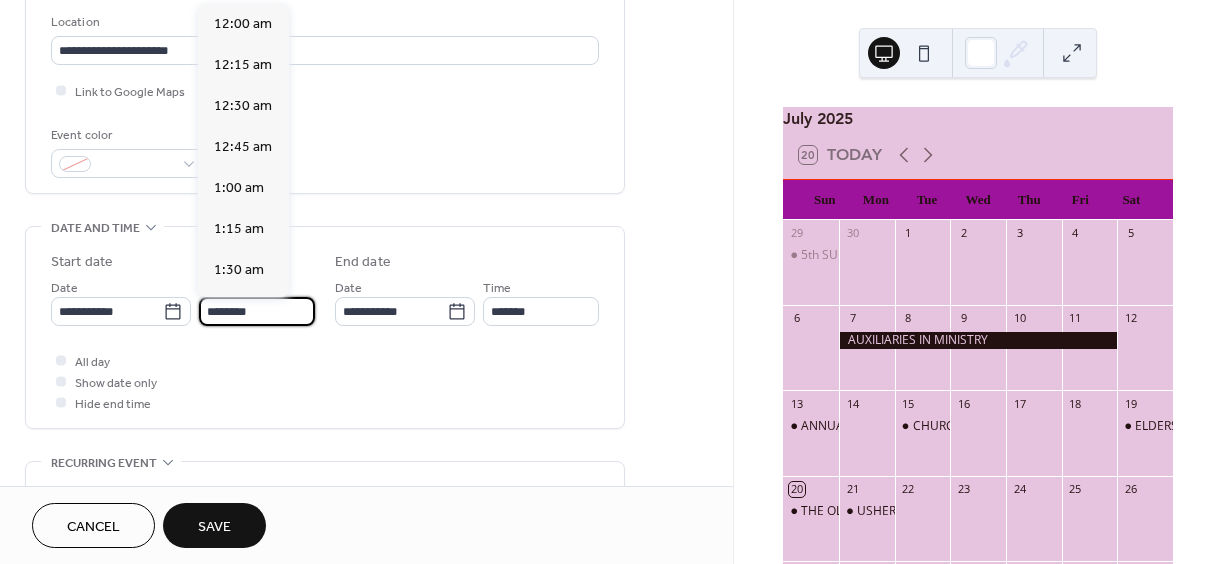 scroll, scrollTop: 1968, scrollLeft: 0, axis: vertical 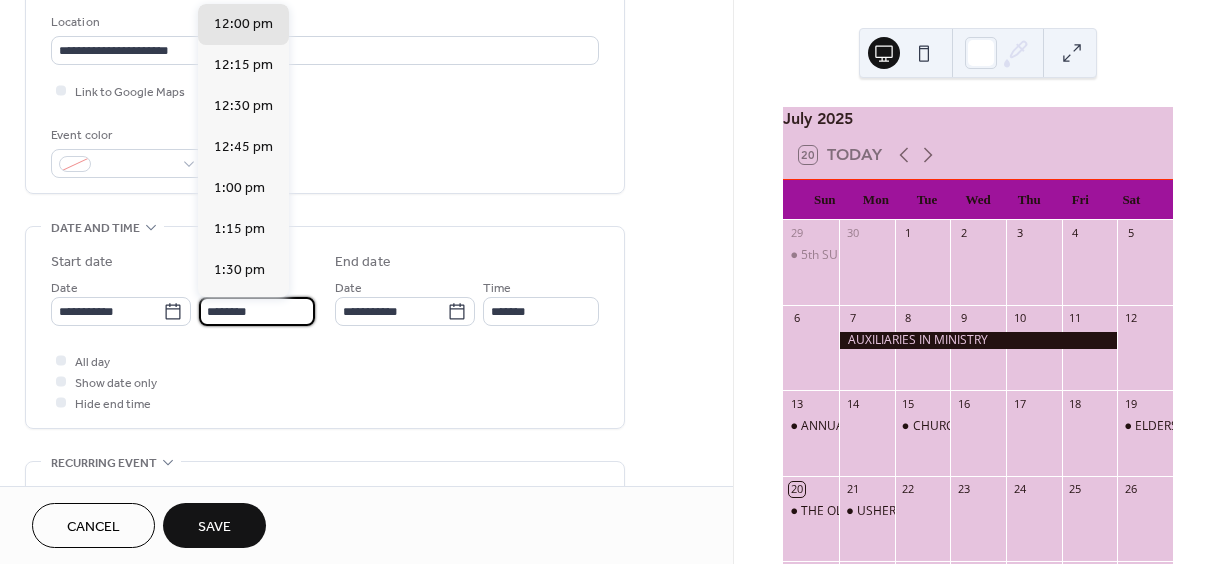 click on "********" at bounding box center [257, 311] 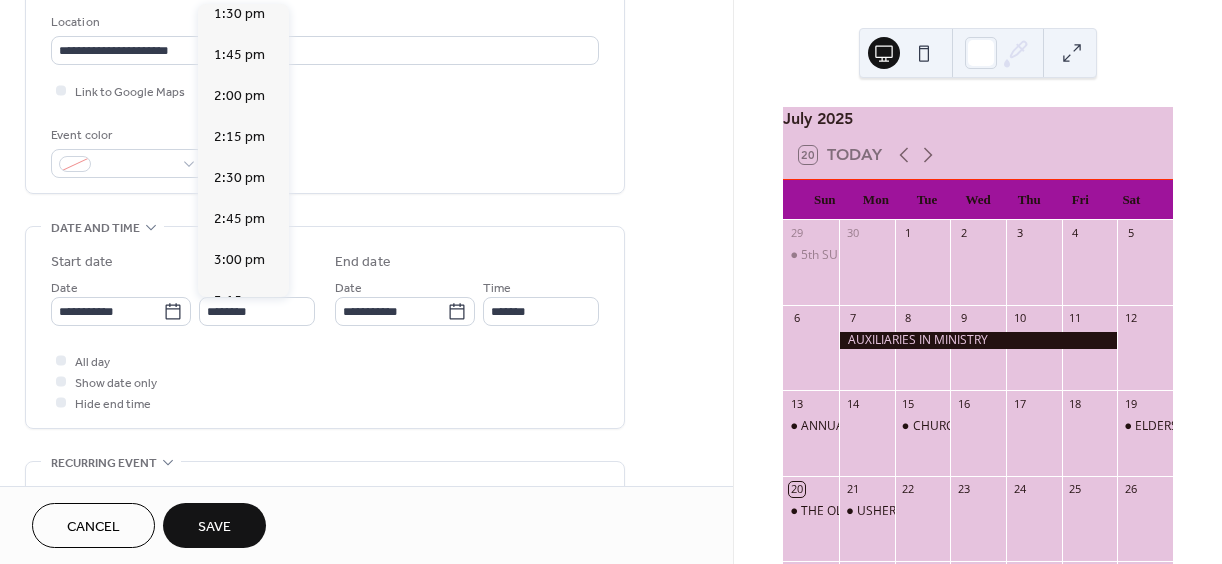scroll, scrollTop: 2481, scrollLeft: 0, axis: vertical 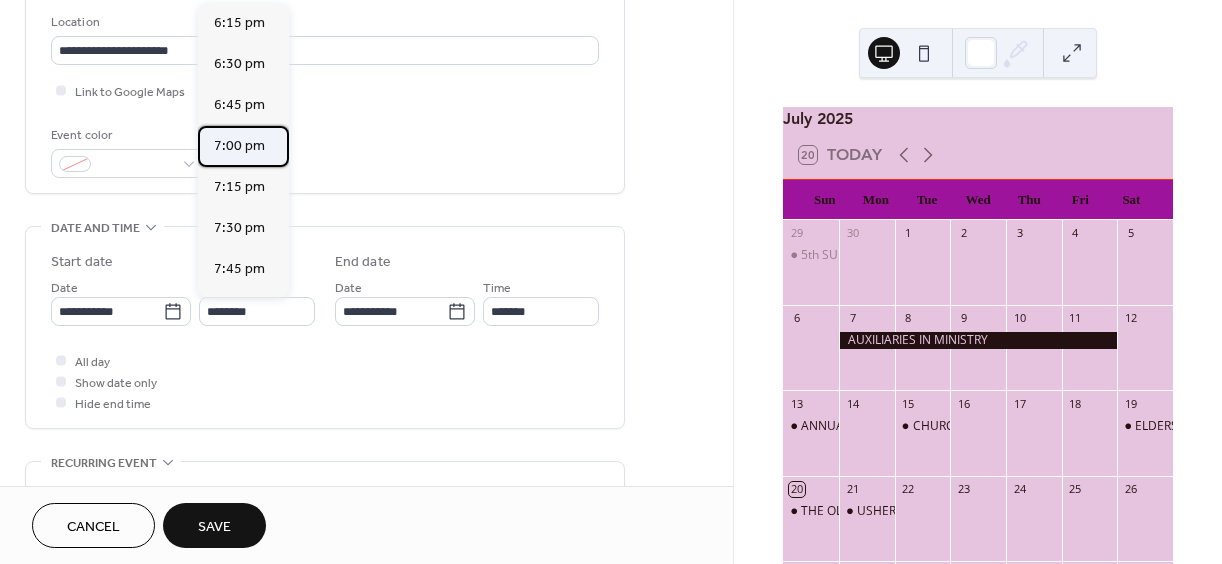 click on "7:00 pm" at bounding box center (239, 146) 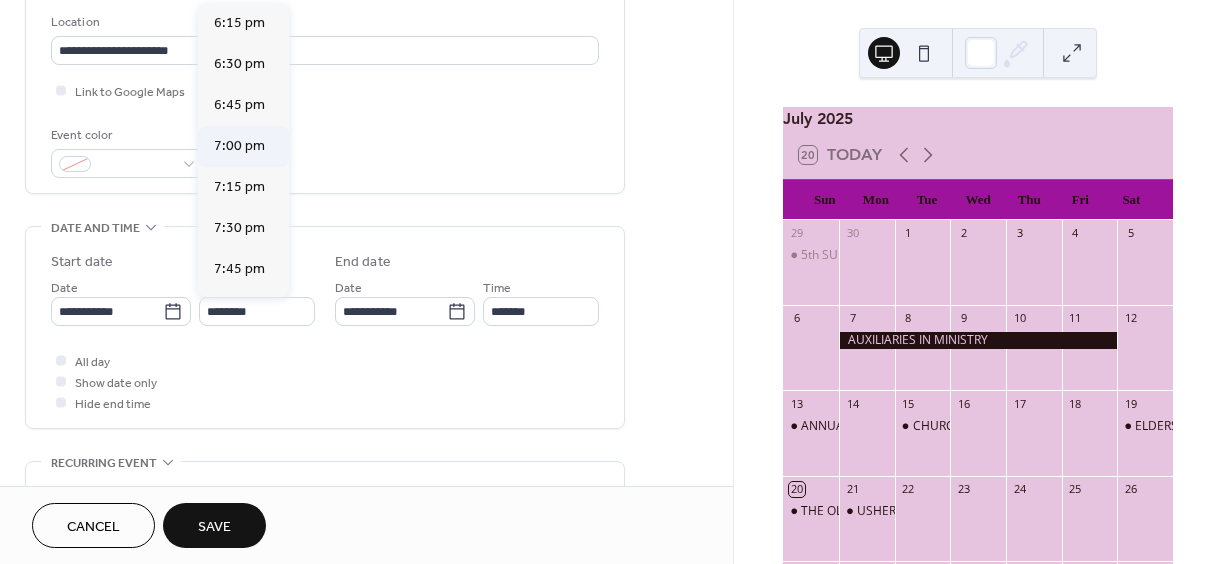 type on "*******" 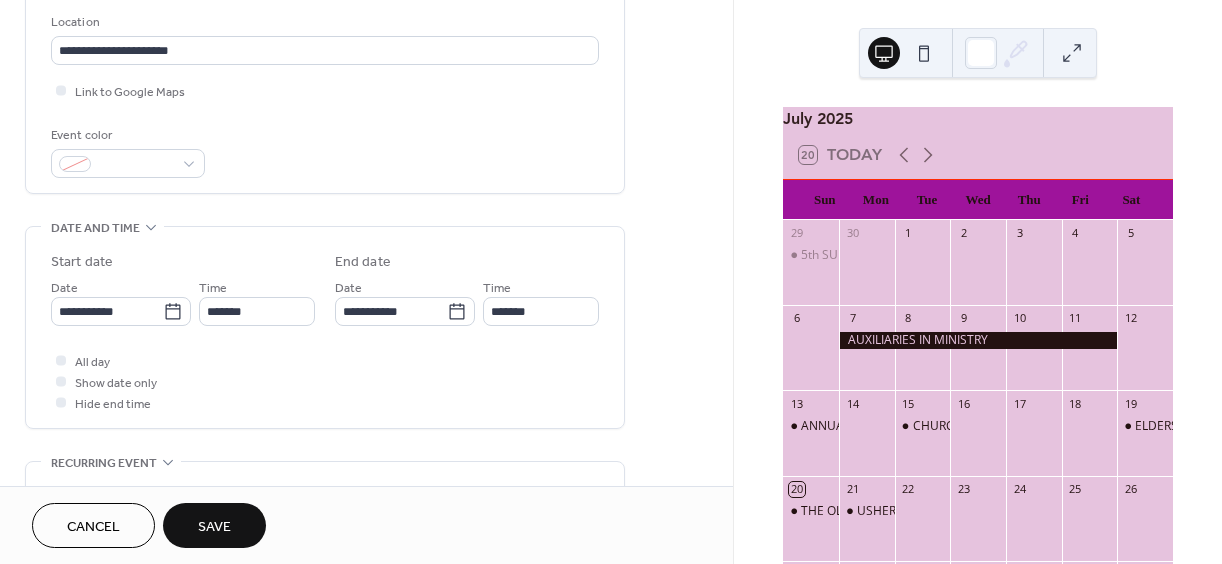 scroll, scrollTop: 0, scrollLeft: 0, axis: both 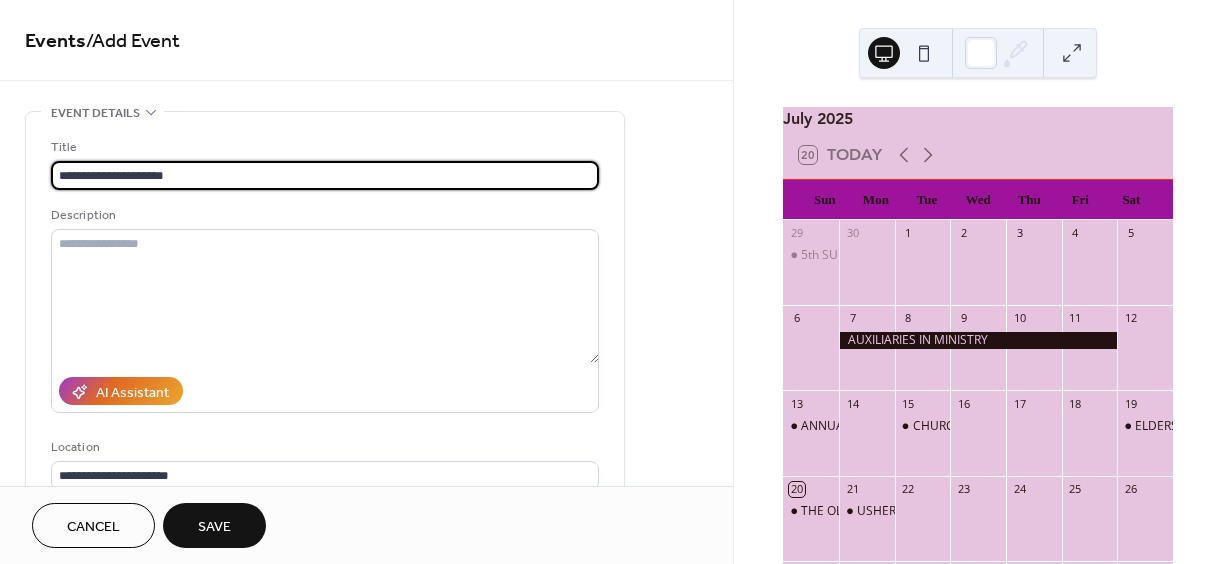 click on "**********" at bounding box center (325, 175) 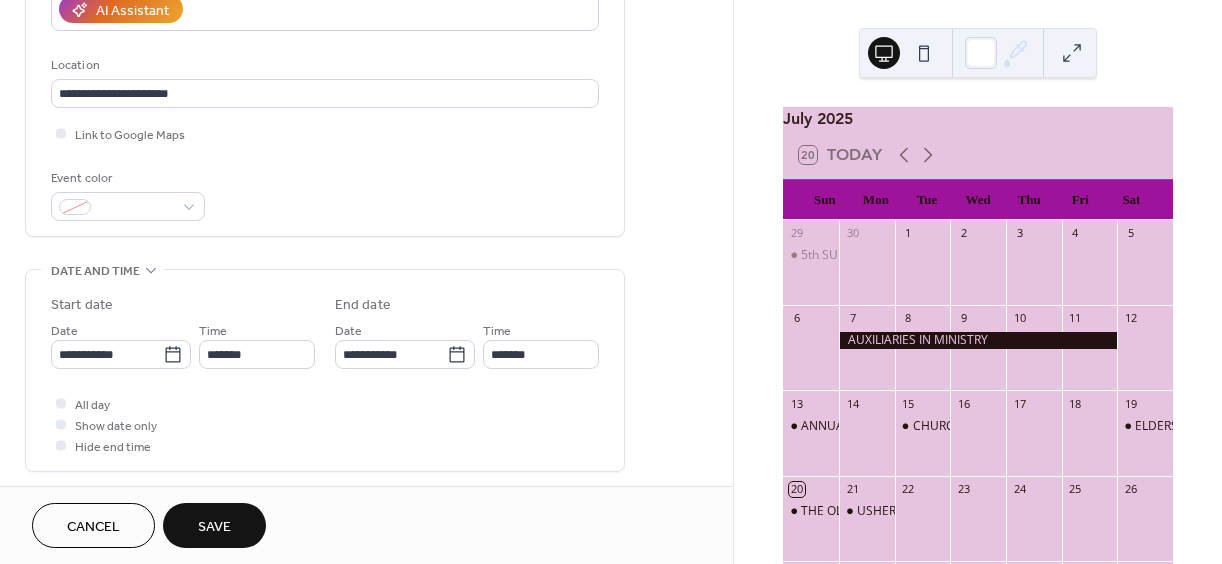 scroll, scrollTop: 425, scrollLeft: 0, axis: vertical 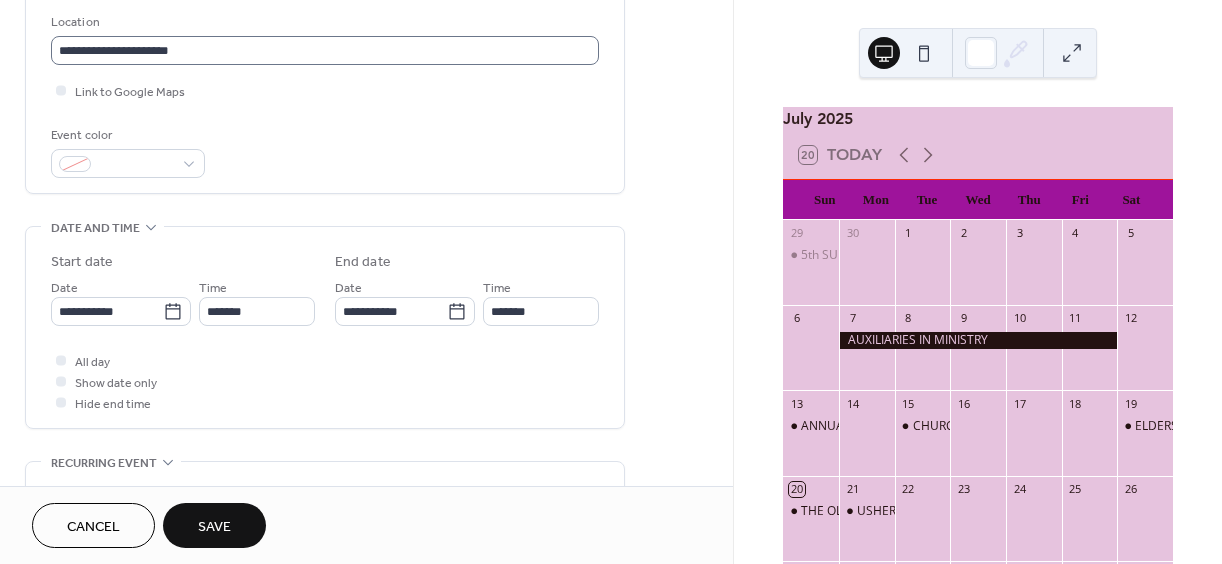 type on "**********" 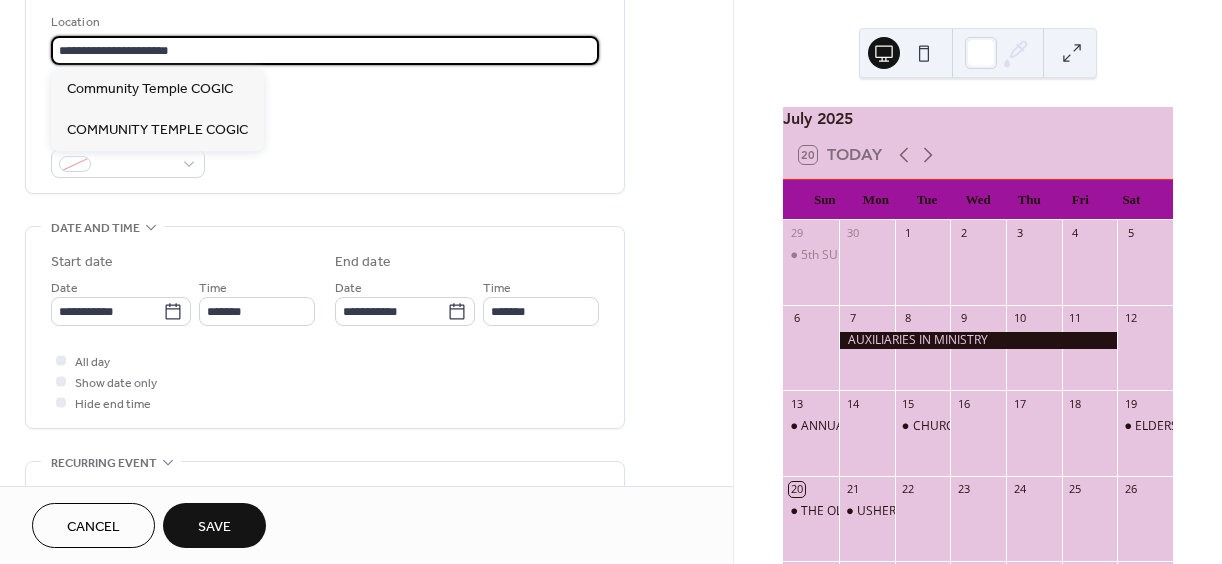 click on "**********" at bounding box center (325, 50) 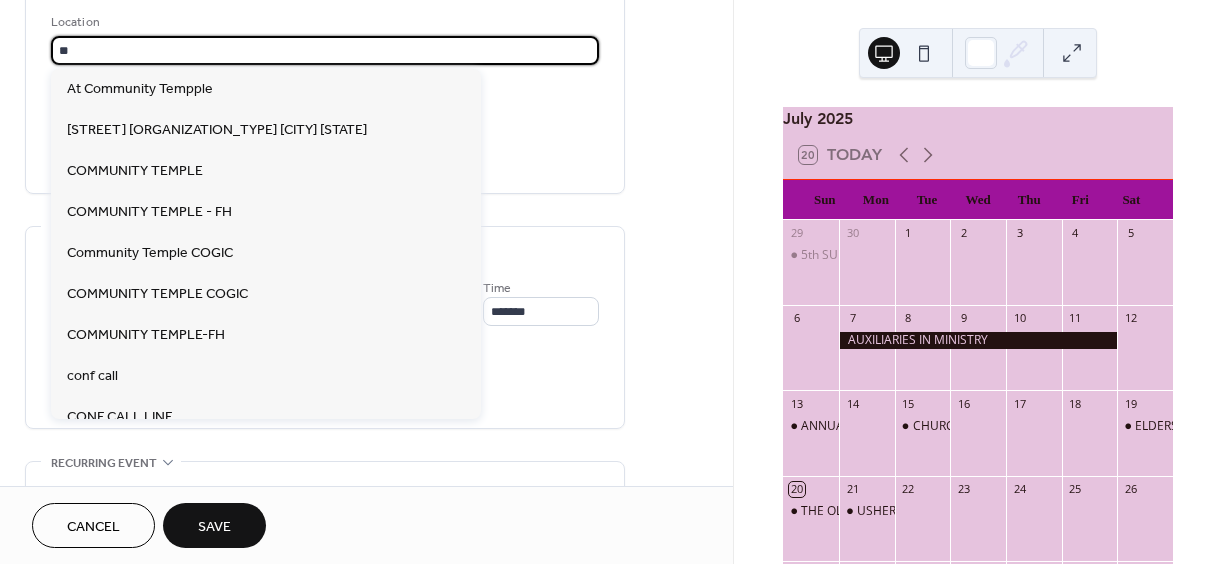 type on "*" 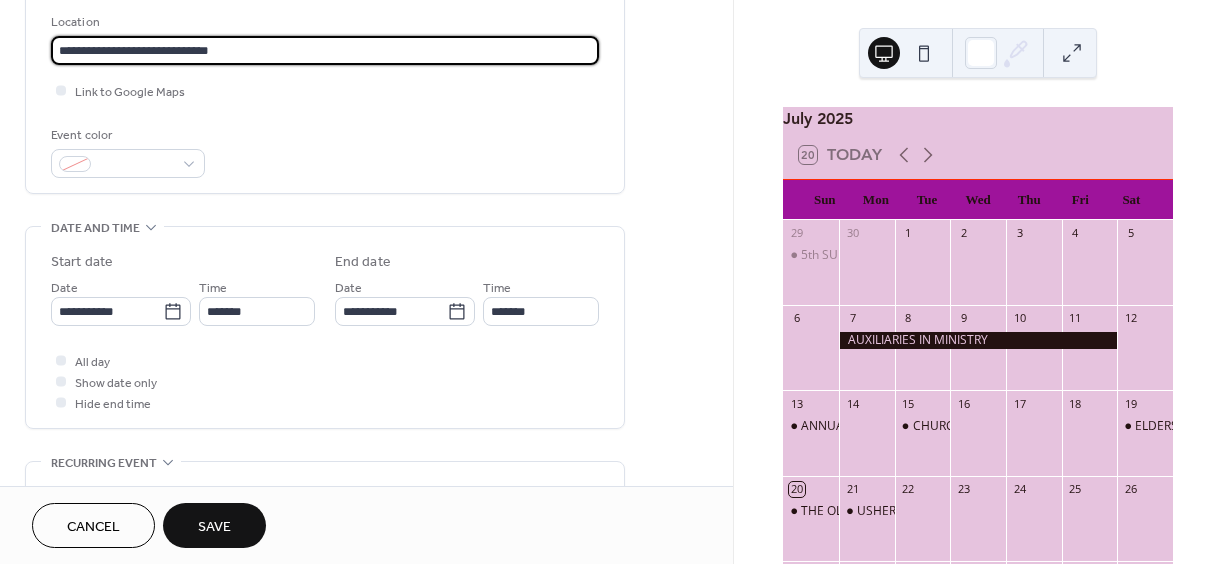 type on "**********" 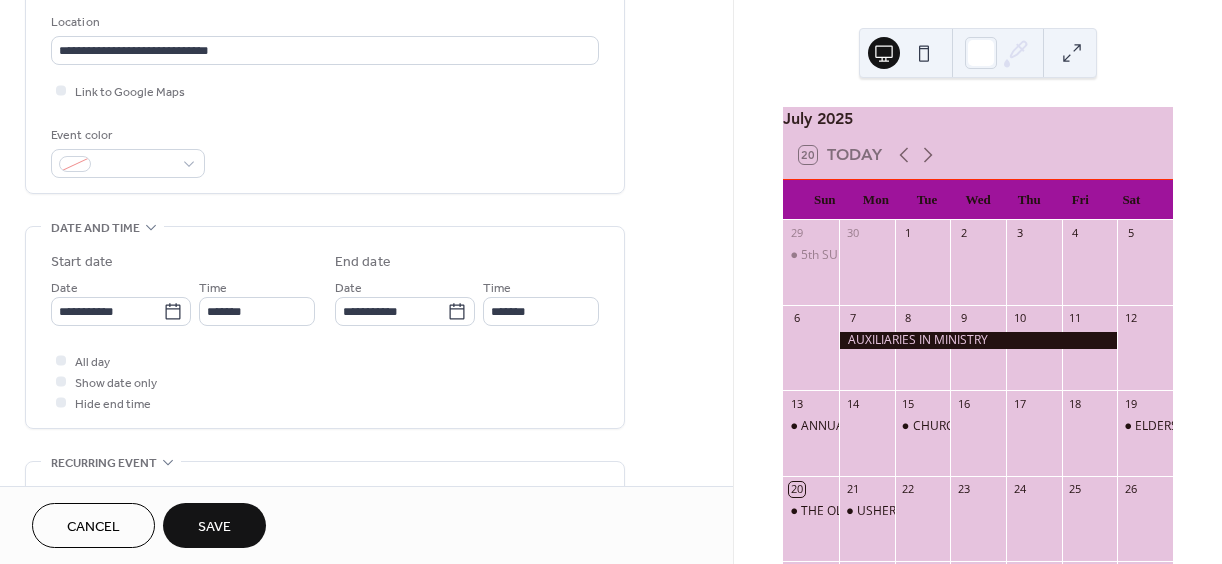 click on "Save" at bounding box center [214, 527] 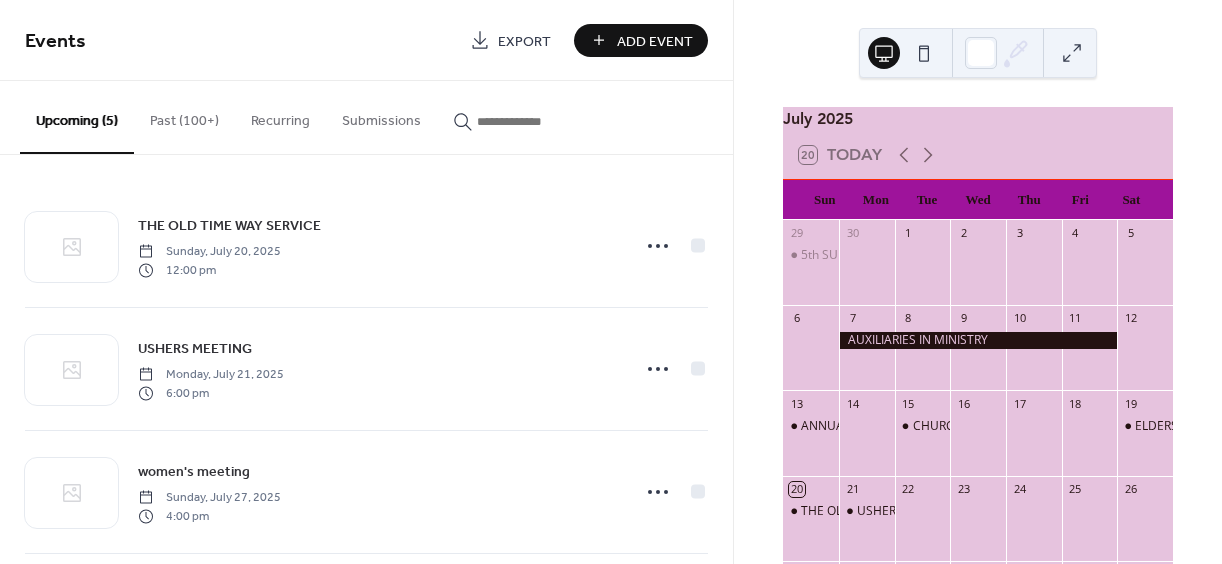 click on "Add Event" at bounding box center [655, 41] 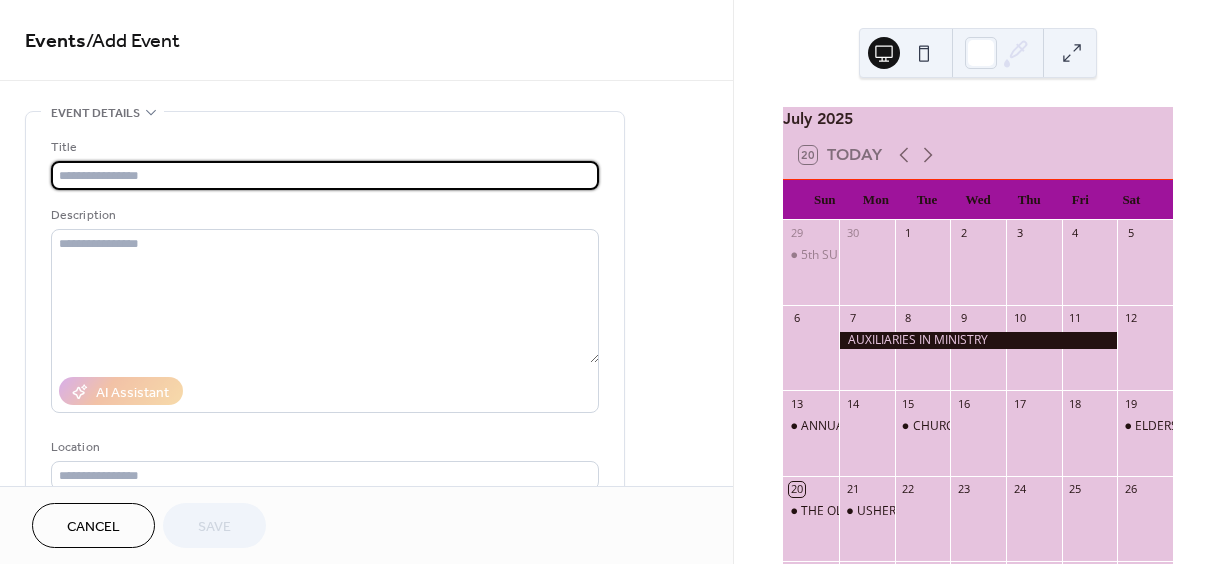 click at bounding box center [325, 175] 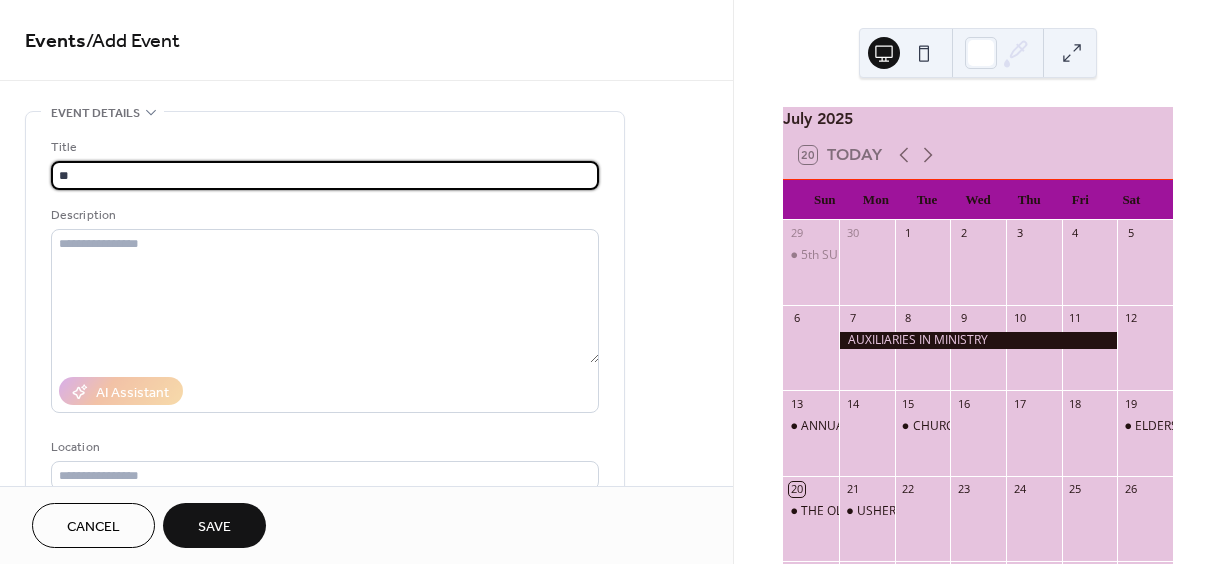 type on "*" 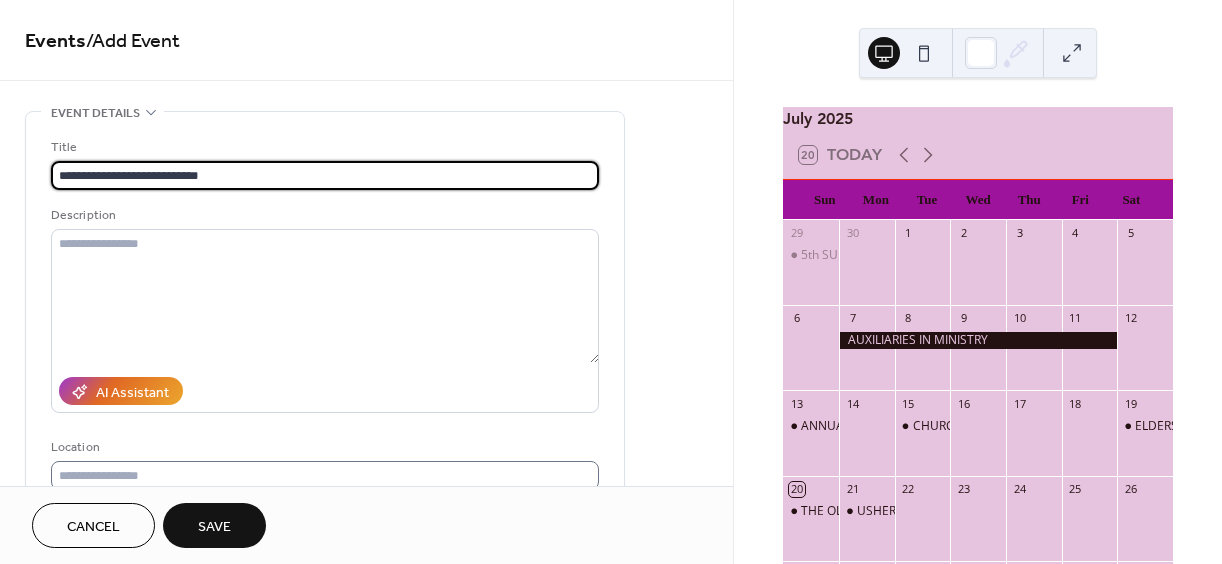 type on "**********" 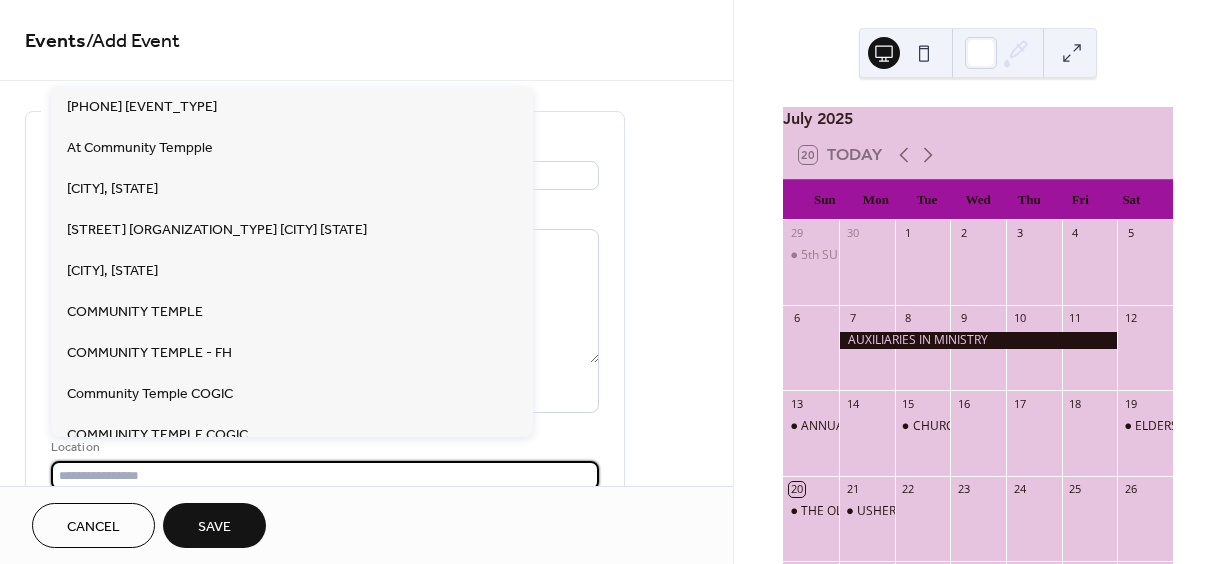 click at bounding box center (325, 475) 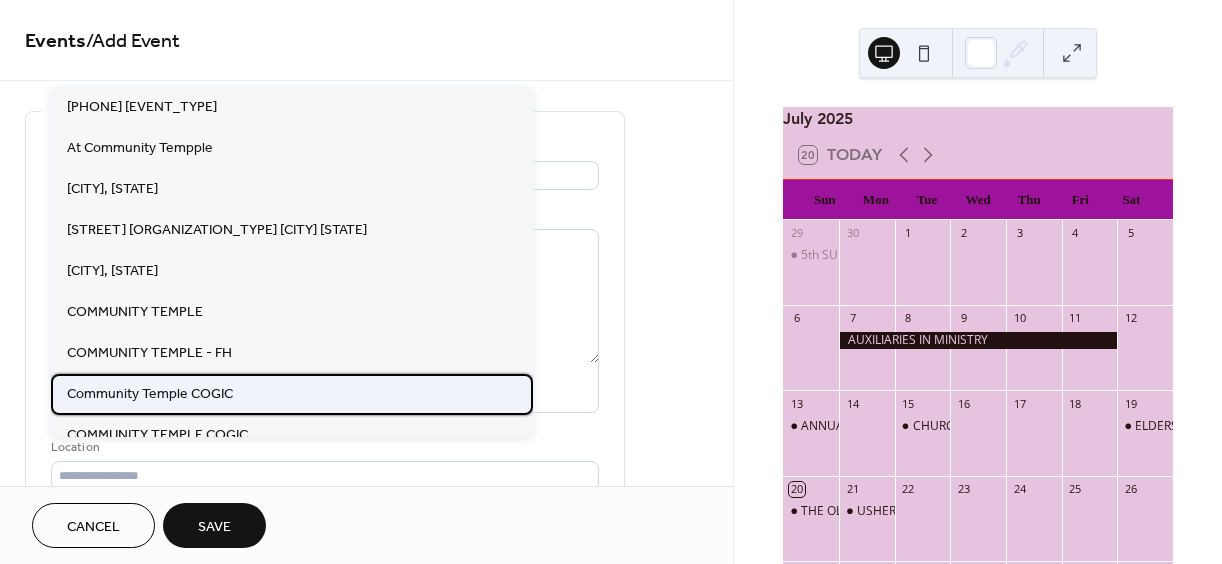 click on "Community Temple COGIC" at bounding box center [150, 394] 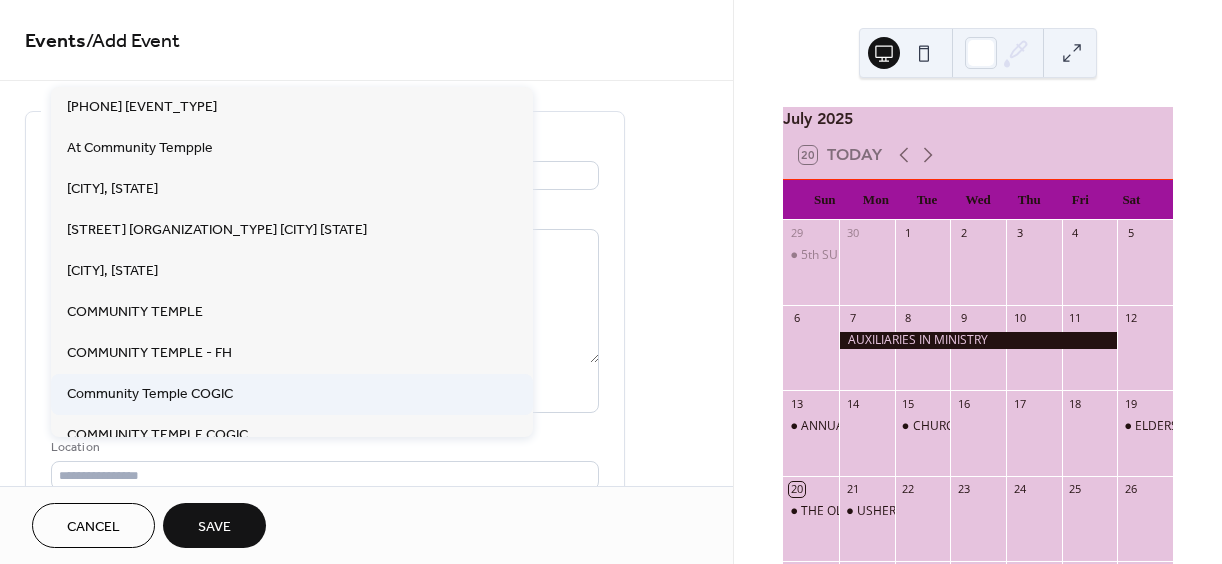 type on "**********" 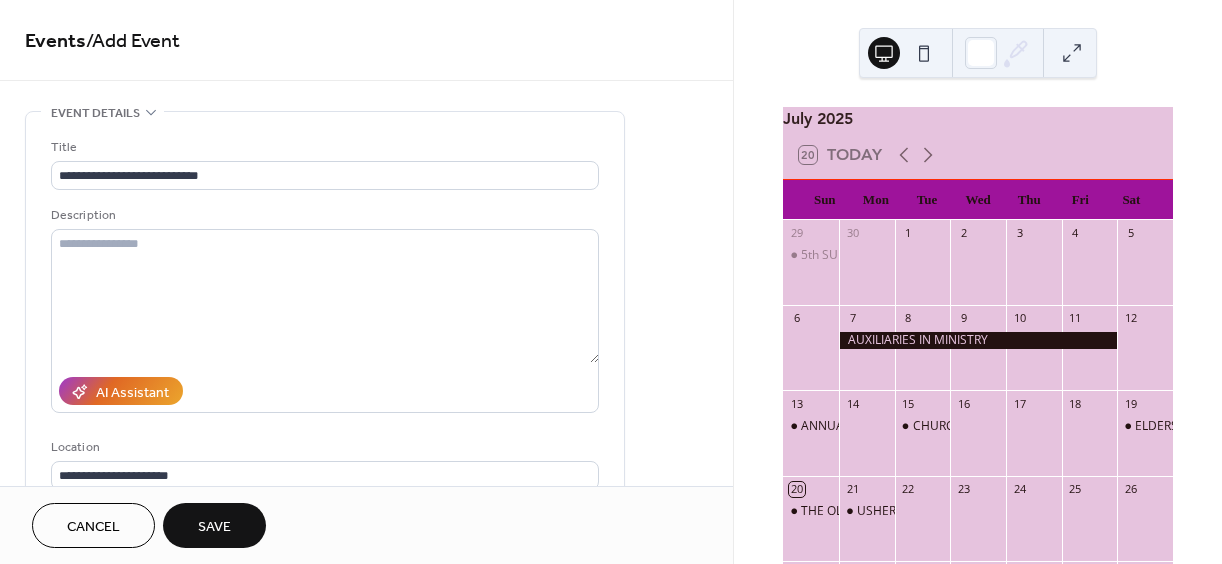 scroll, scrollTop: 425, scrollLeft: 0, axis: vertical 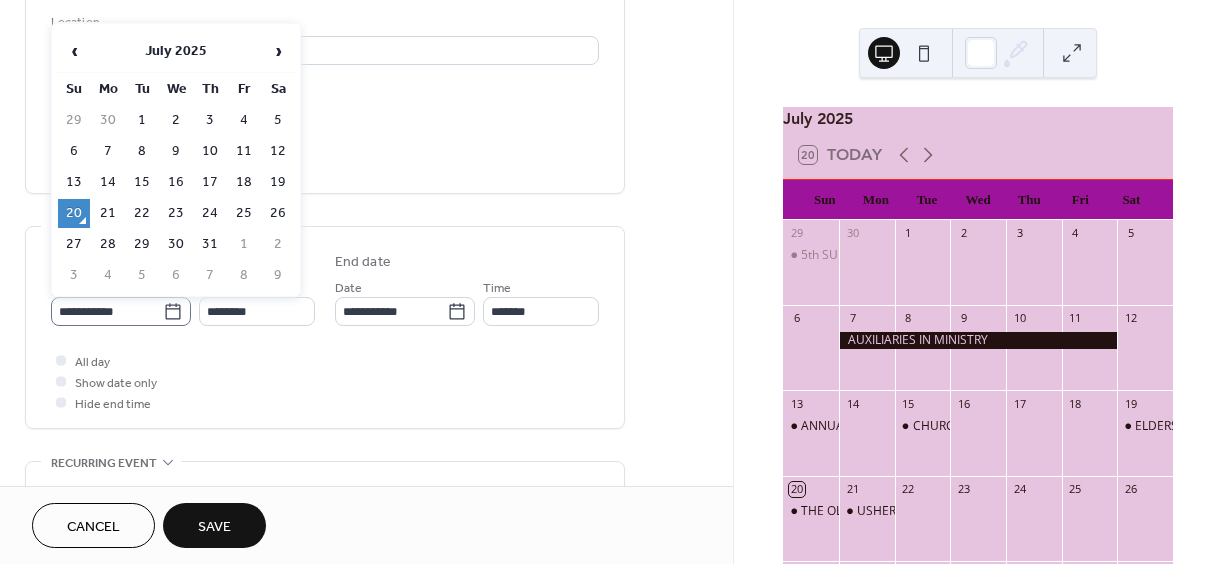 click 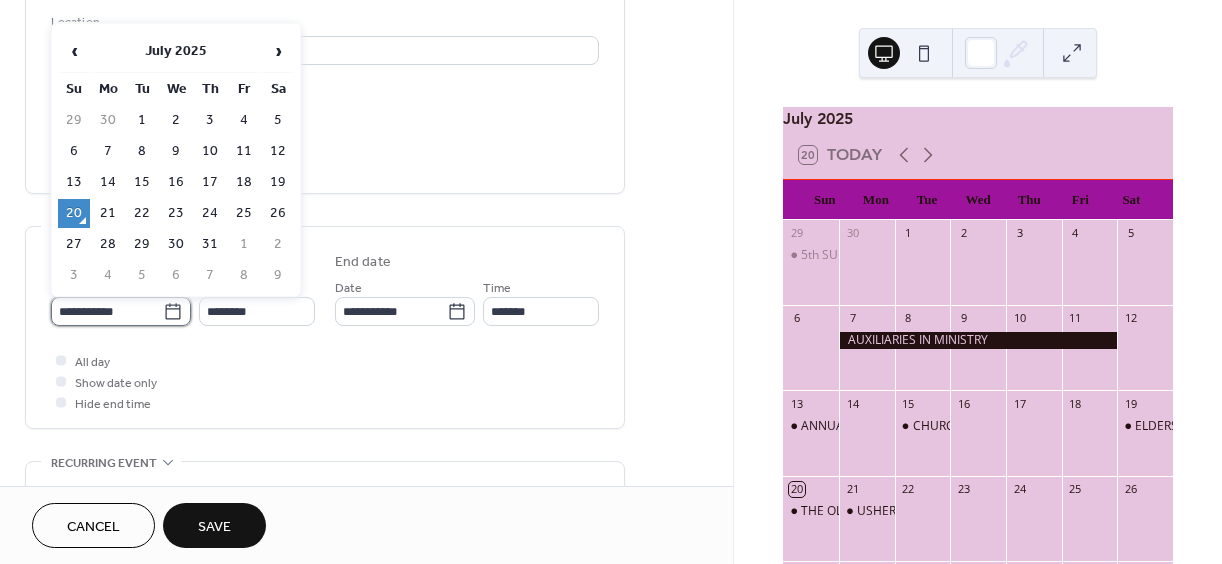 click on "**********" at bounding box center (107, 311) 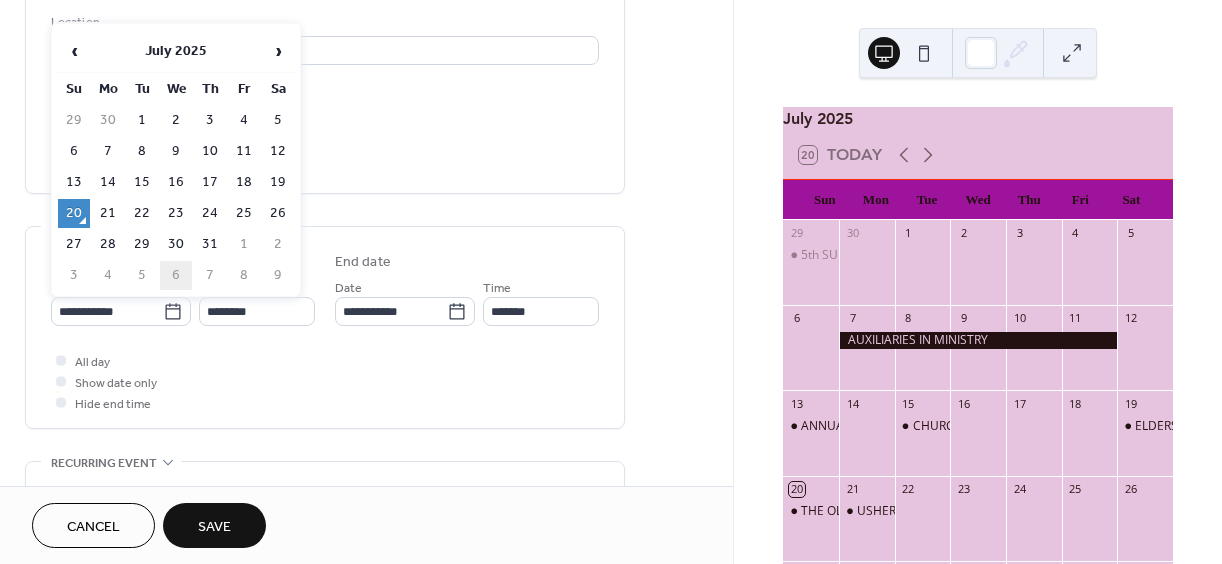 click on "6" at bounding box center [176, 275] 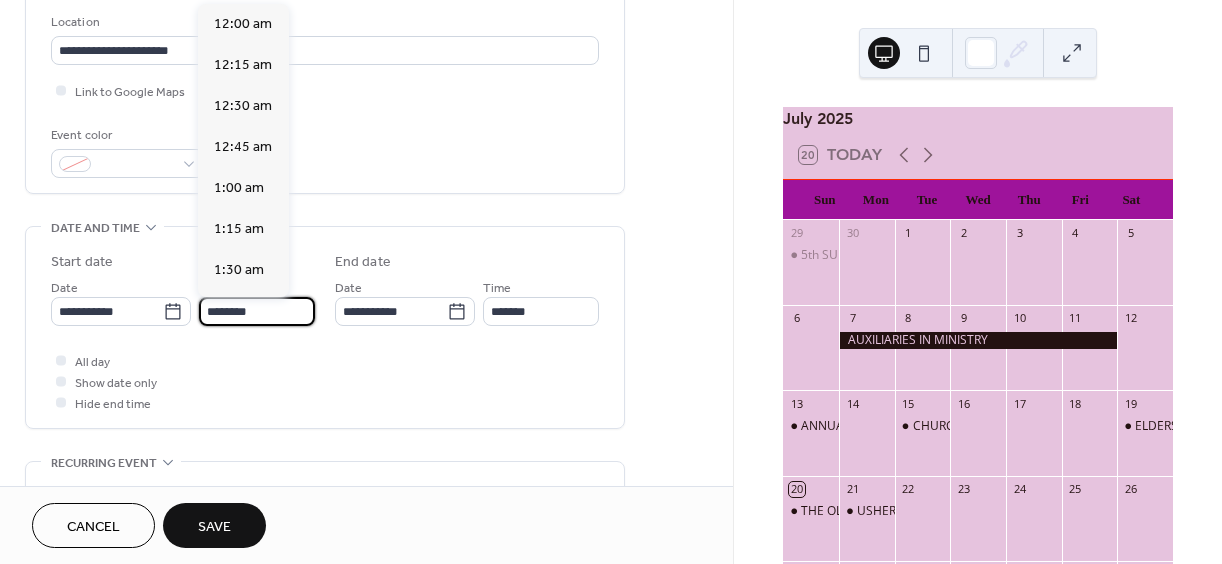 click on "********" at bounding box center [257, 311] 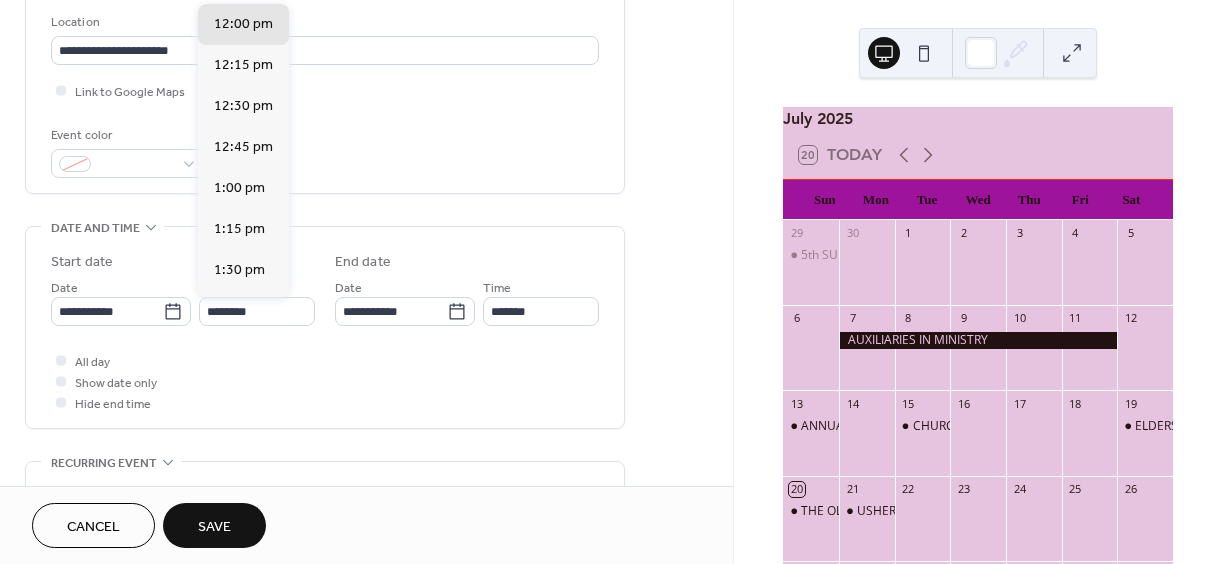 scroll, scrollTop: 2224, scrollLeft: 0, axis: vertical 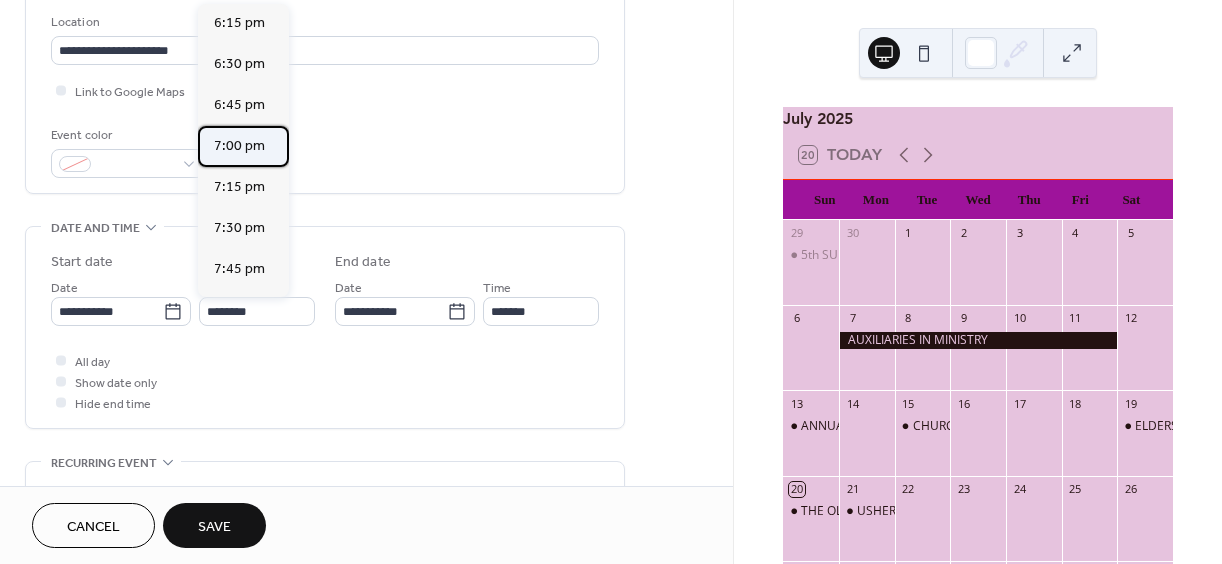 click on "7:00 pm" at bounding box center [239, 146] 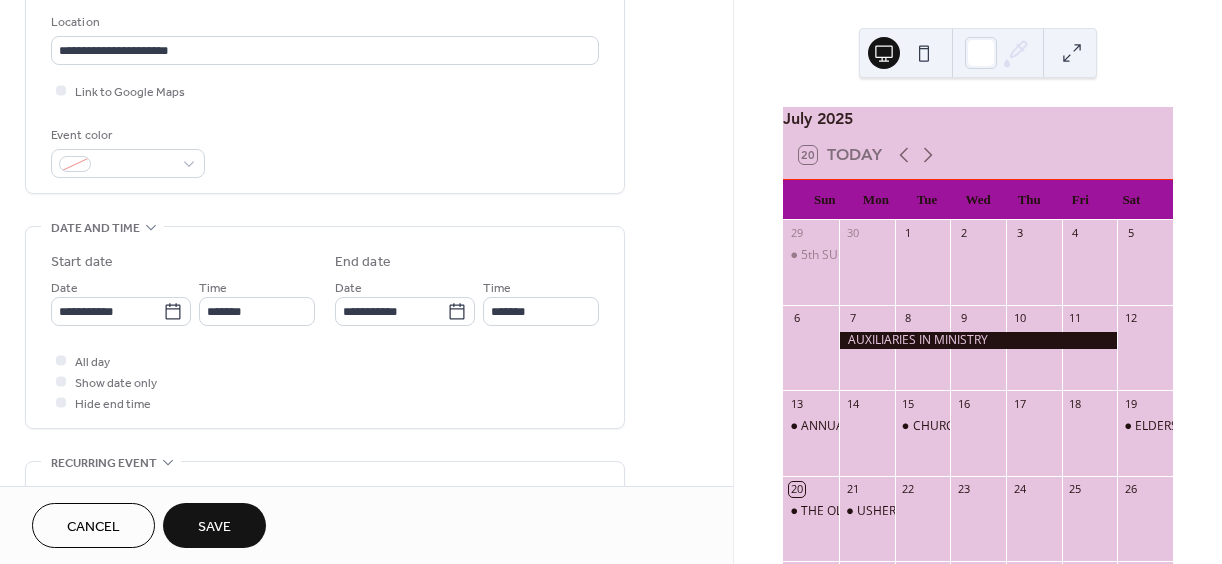 type on "*******" 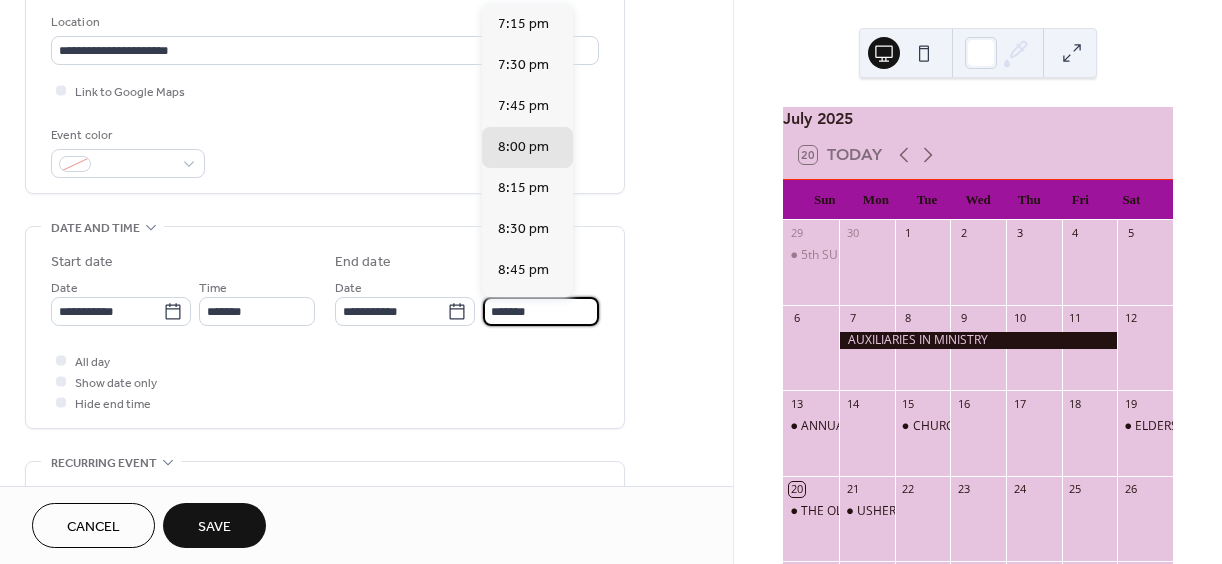 click on "*******" at bounding box center [541, 311] 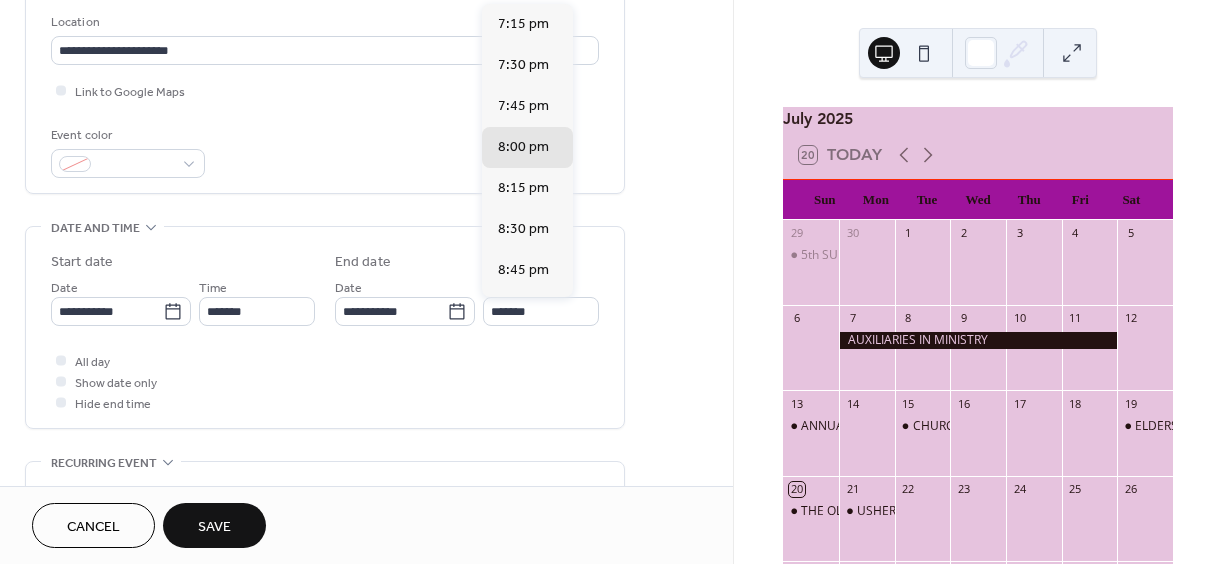 scroll, scrollTop: 256, scrollLeft: 0, axis: vertical 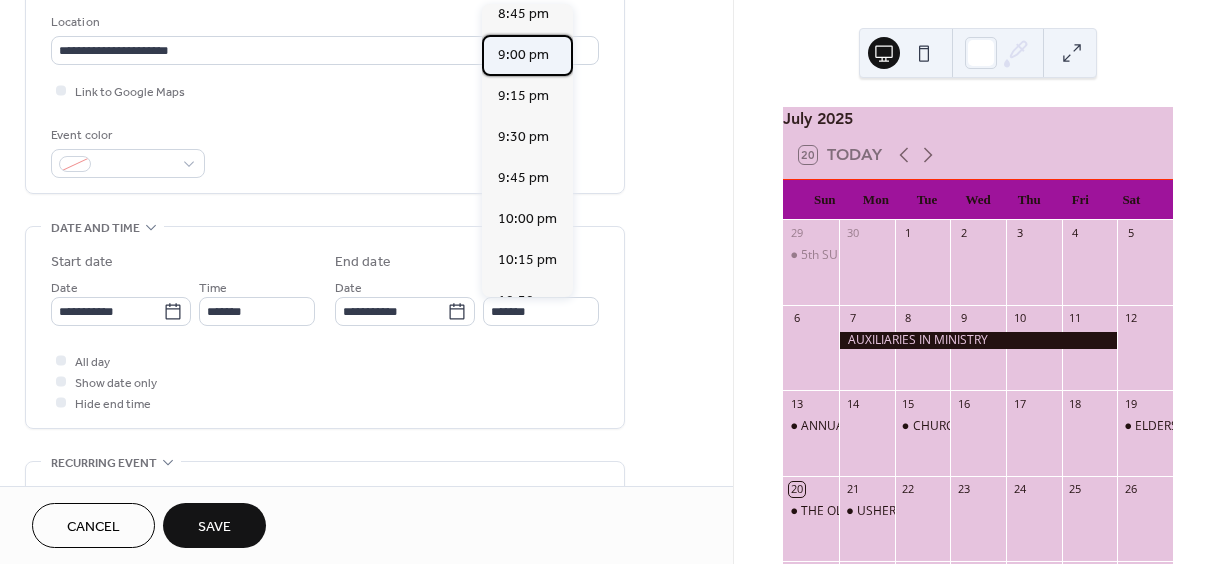 click on "9:00 pm" at bounding box center [523, 55] 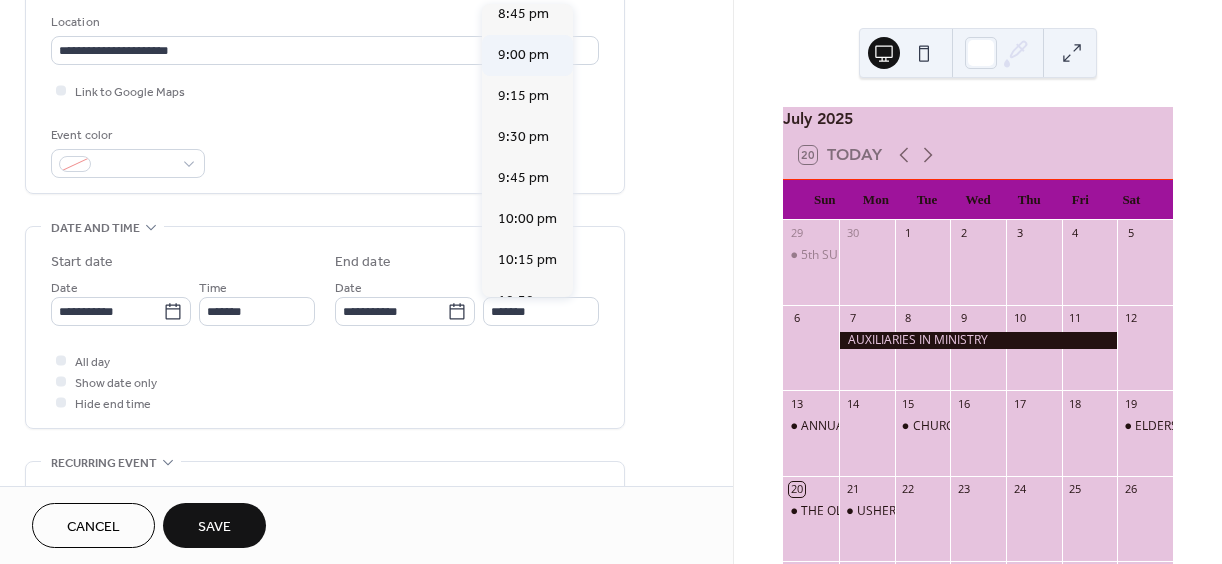 type on "*******" 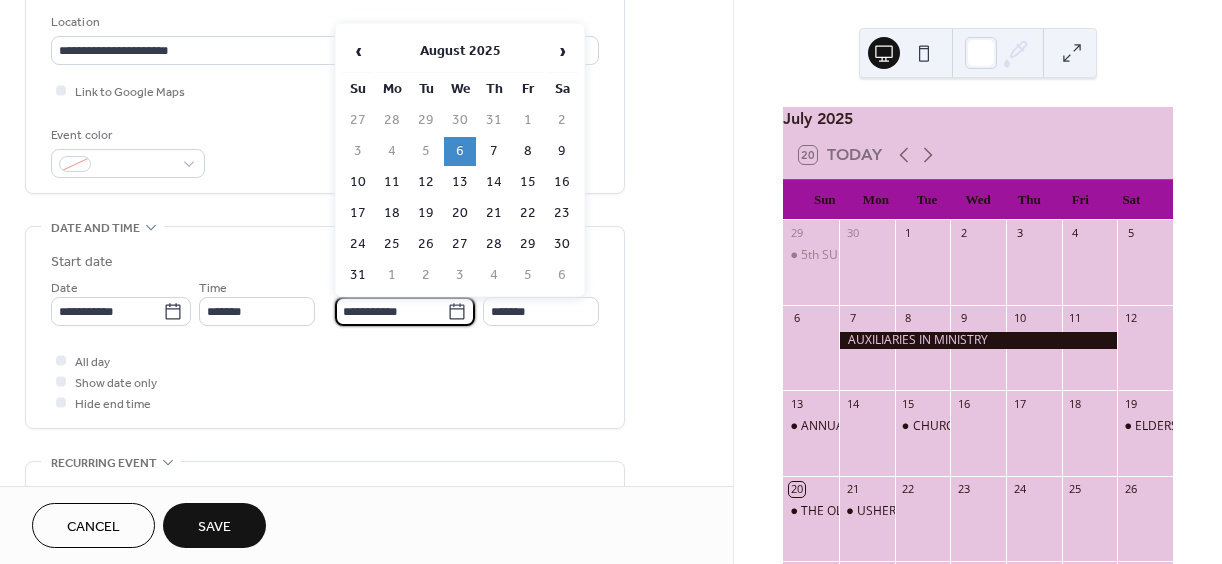 click on "**********" at bounding box center [391, 311] 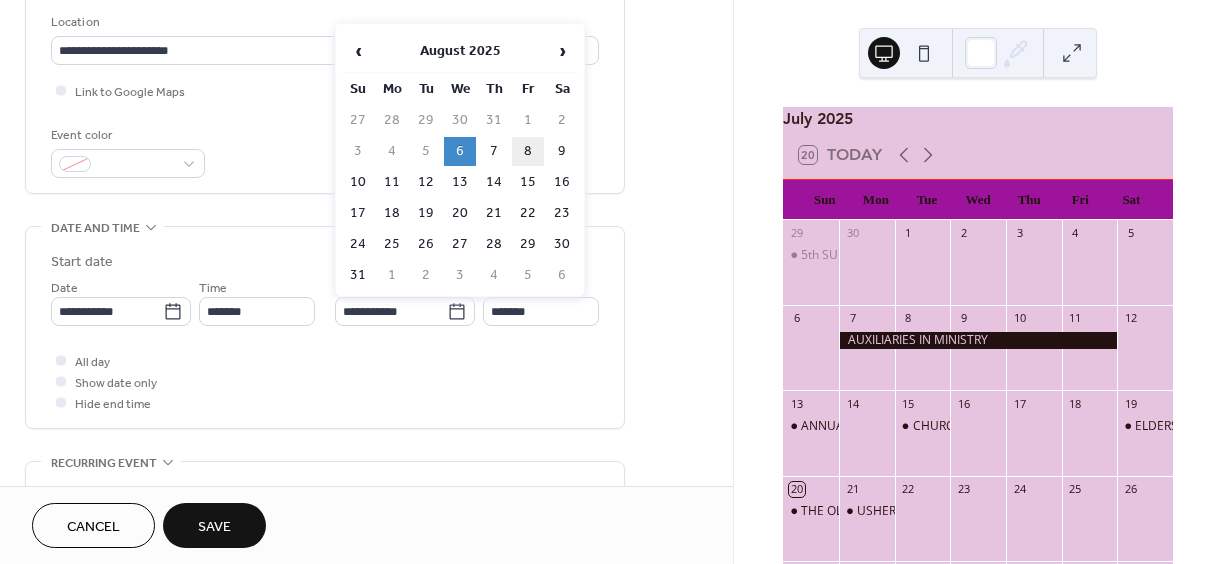 click on "8" at bounding box center [528, 151] 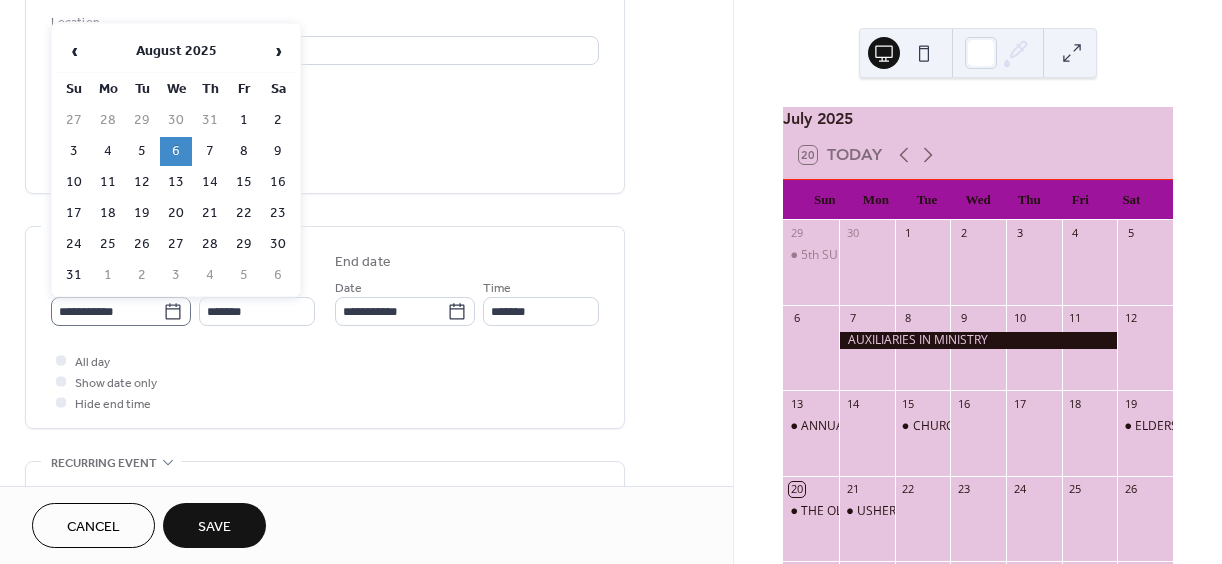 click 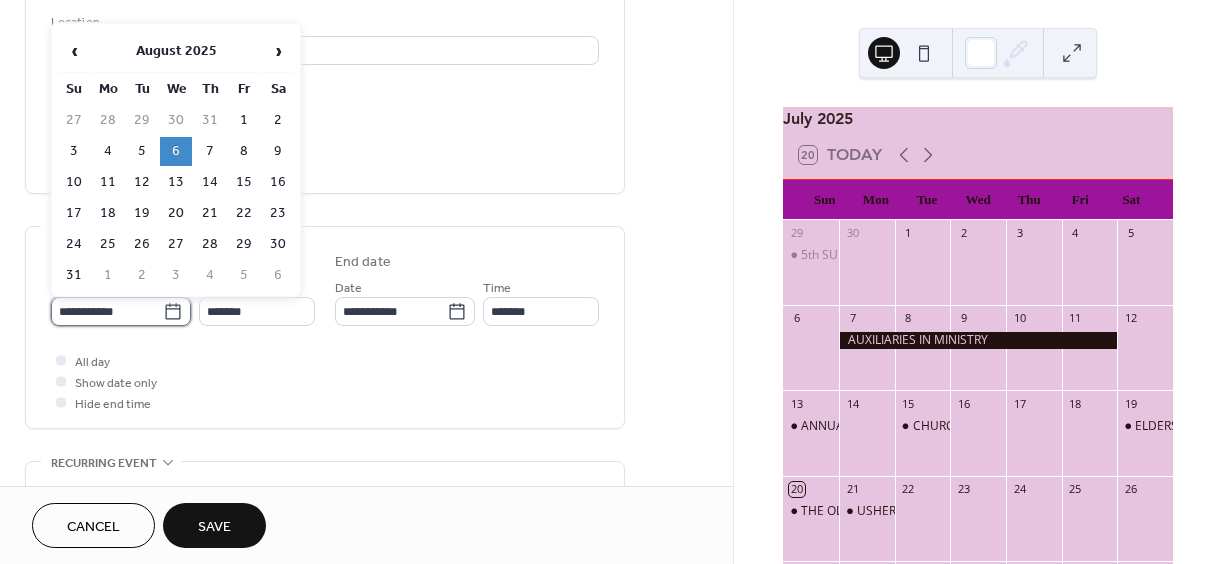 click on "**********" at bounding box center [107, 311] 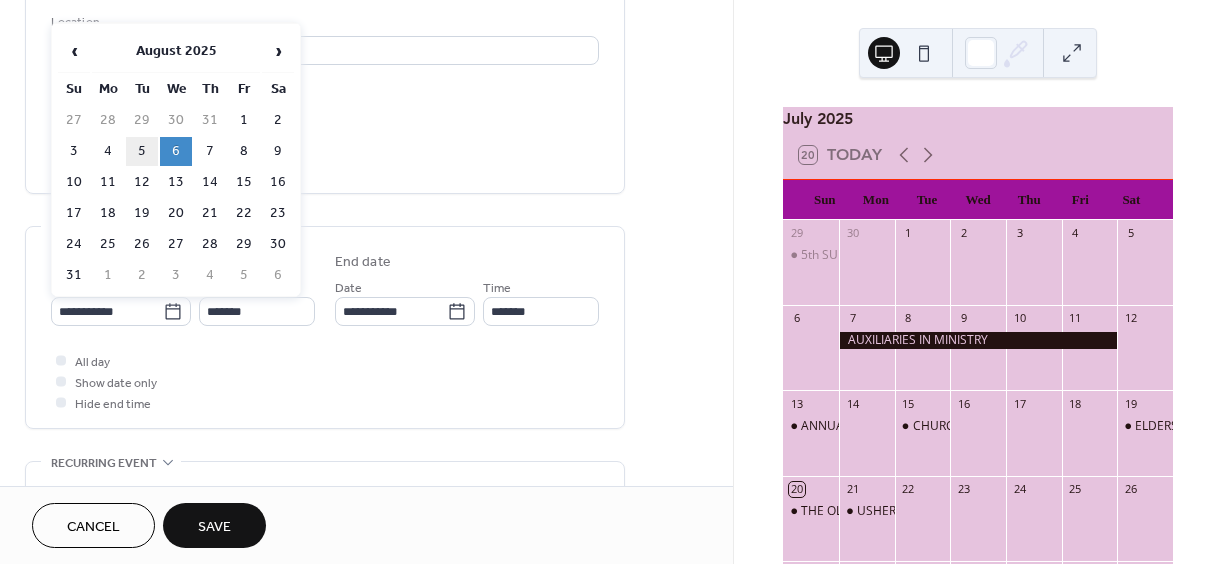 click on "5" at bounding box center (142, 151) 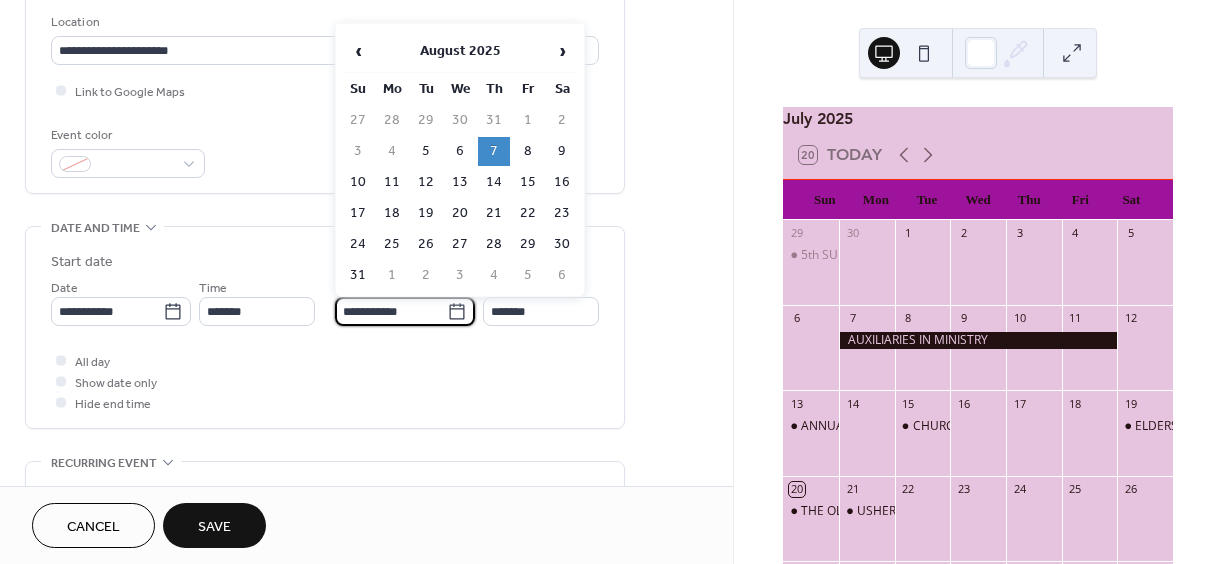 click on "**********" at bounding box center [391, 311] 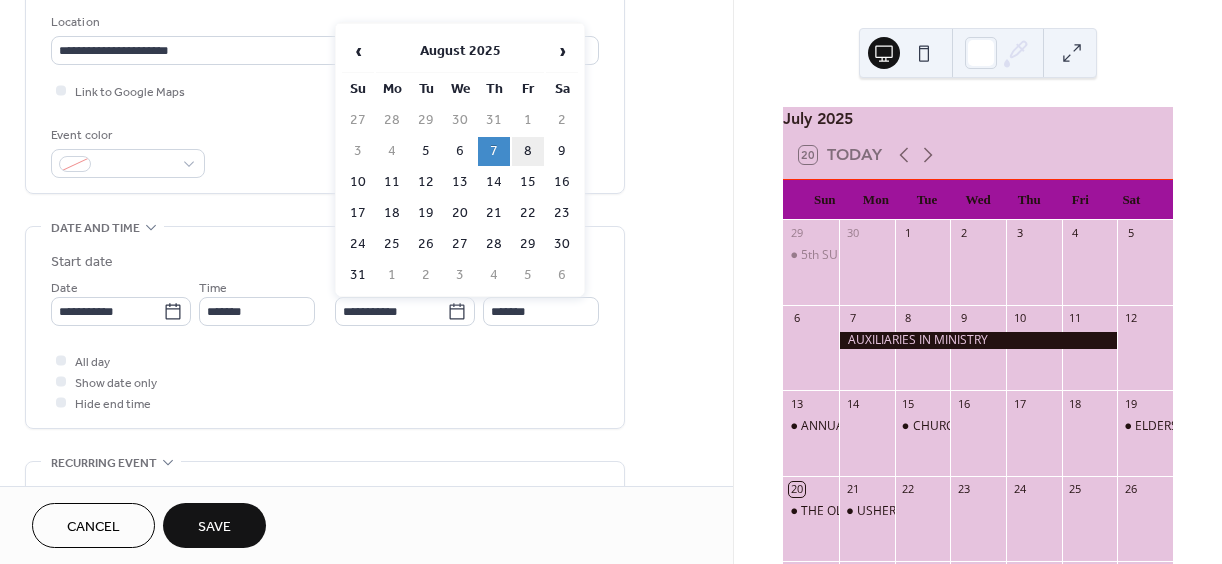 click on "8" at bounding box center (528, 151) 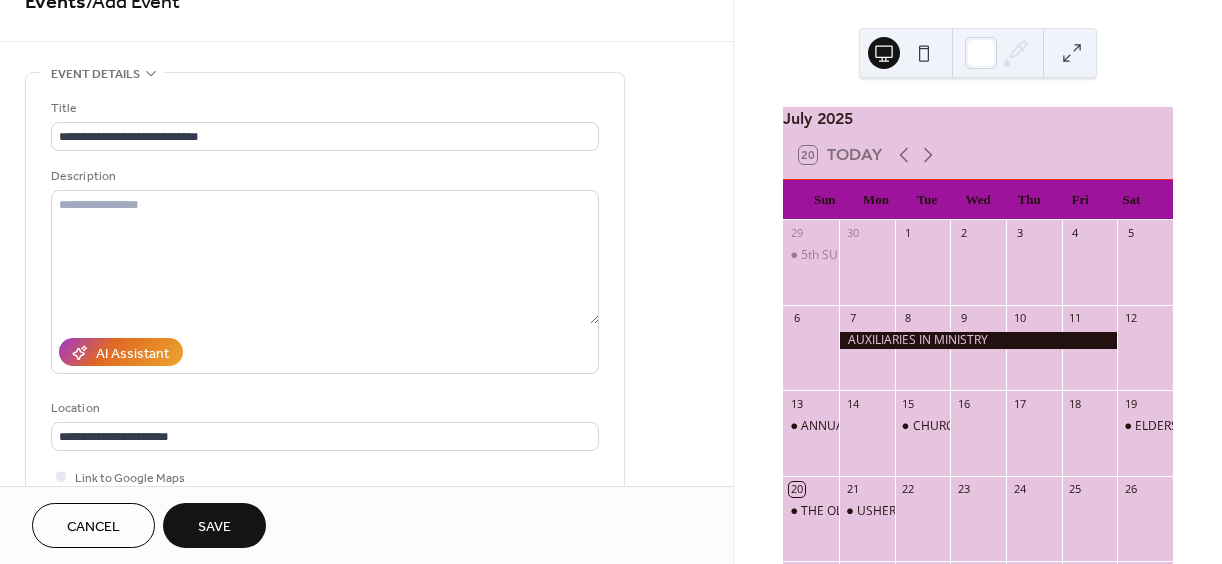 scroll, scrollTop: 0, scrollLeft: 0, axis: both 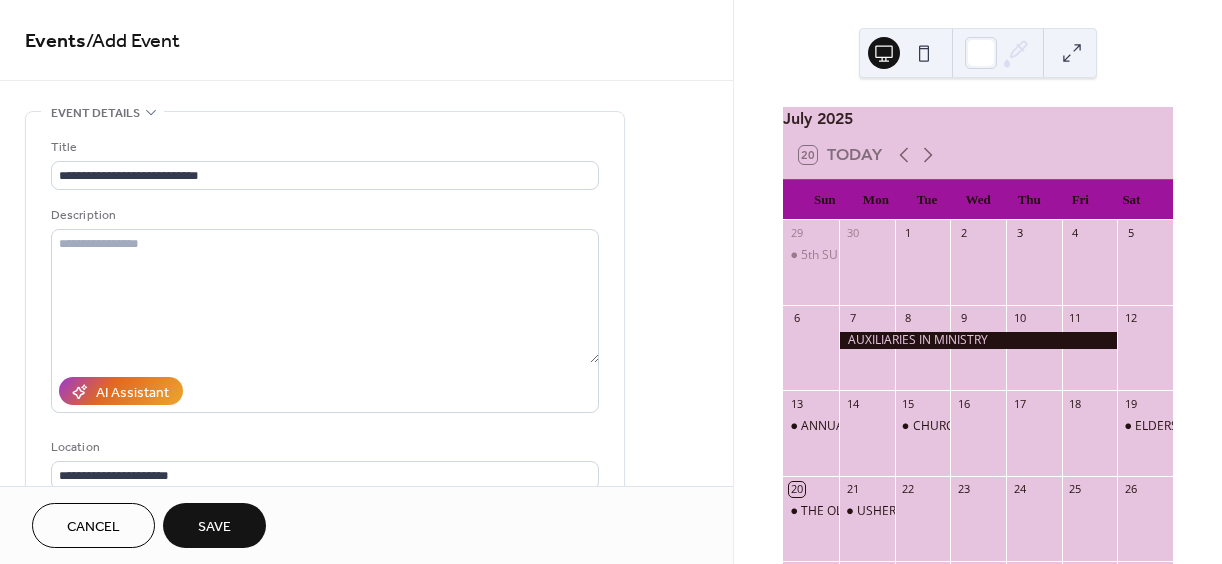 click on "Save" at bounding box center [214, 527] 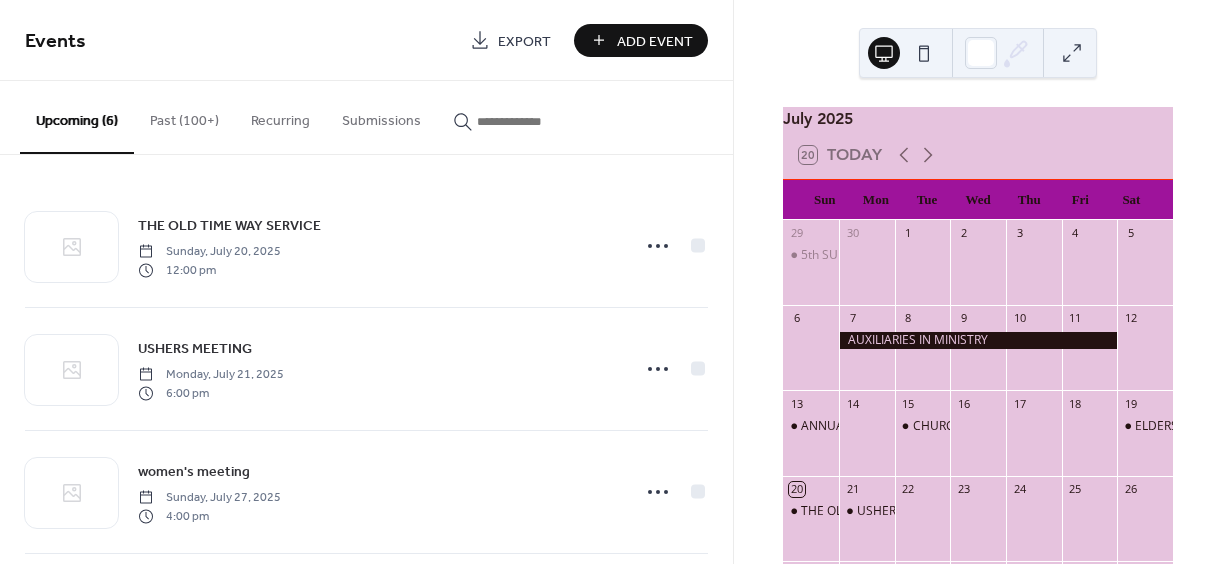 click on "Add Event" at bounding box center (655, 41) 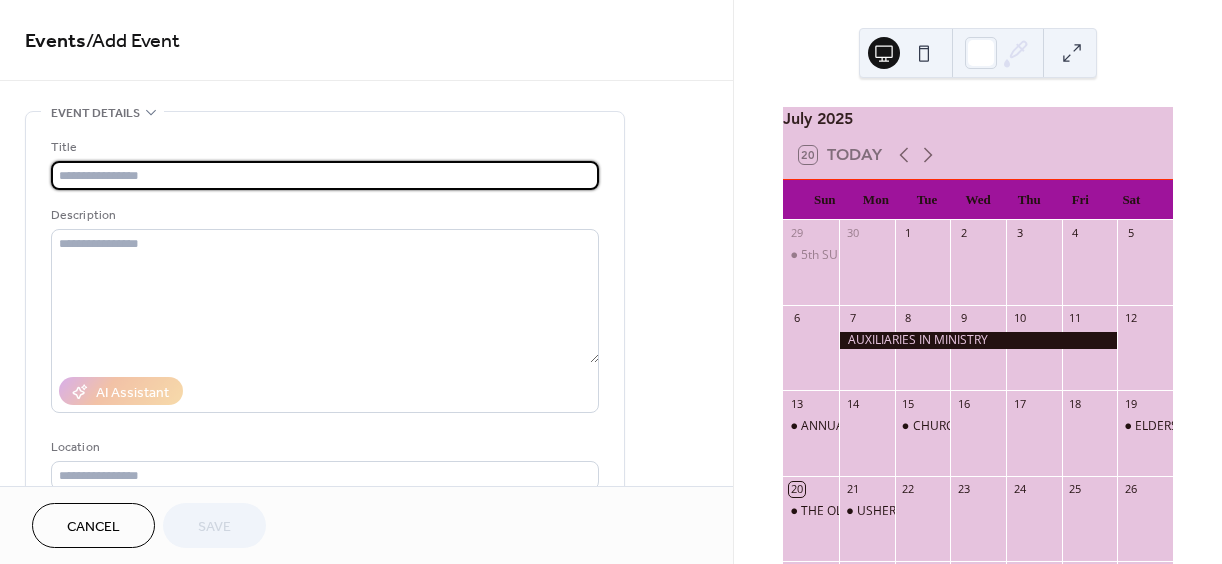 click at bounding box center [325, 175] 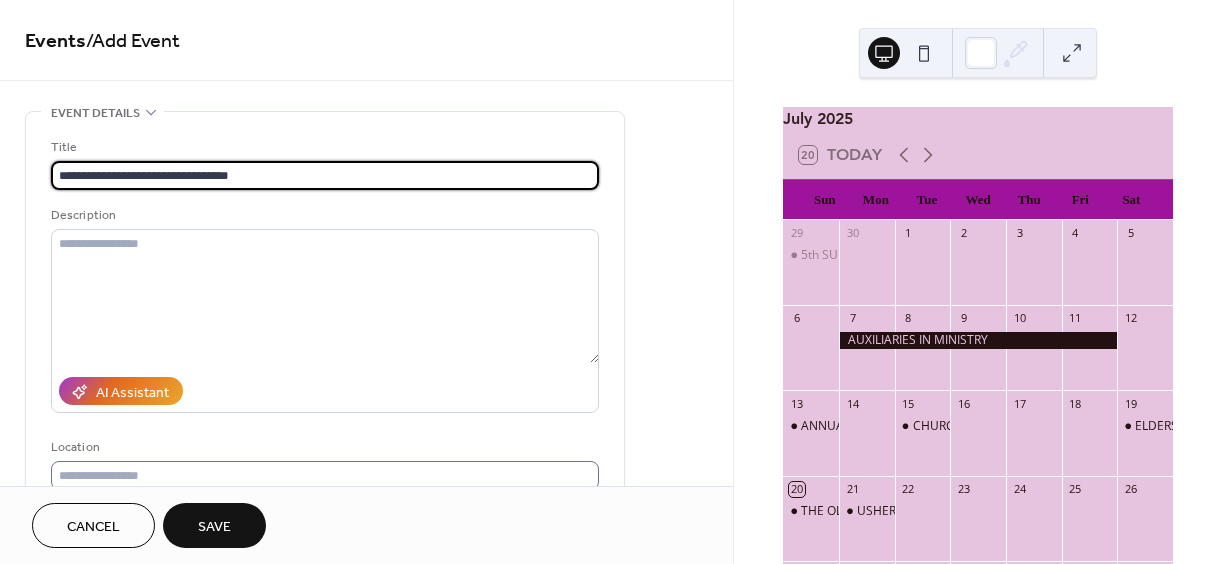 type on "**********" 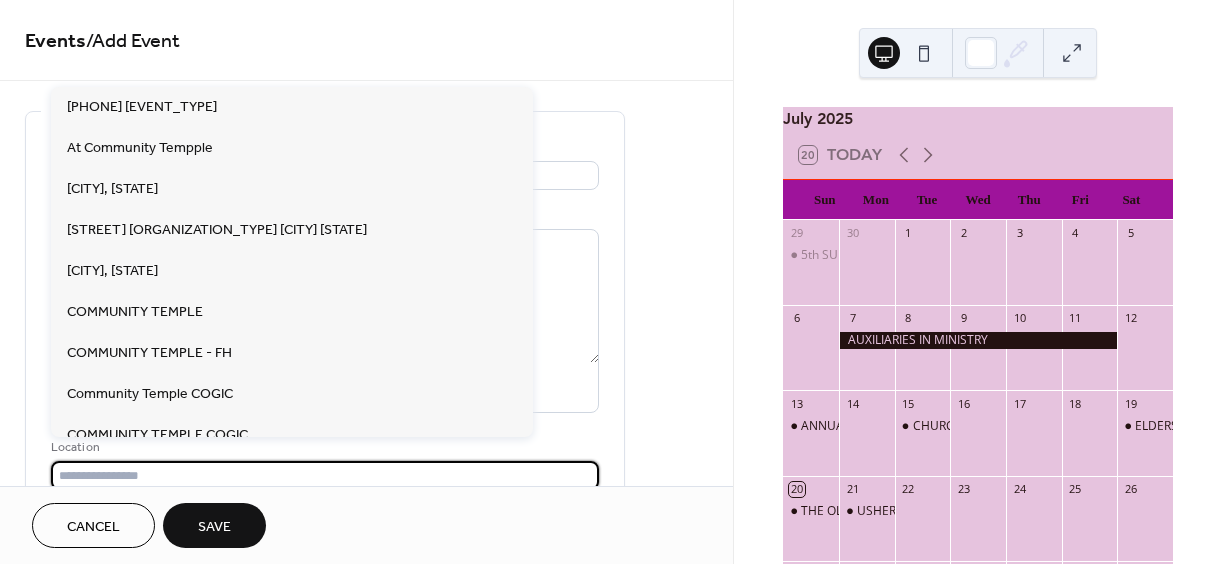 click at bounding box center [325, 475] 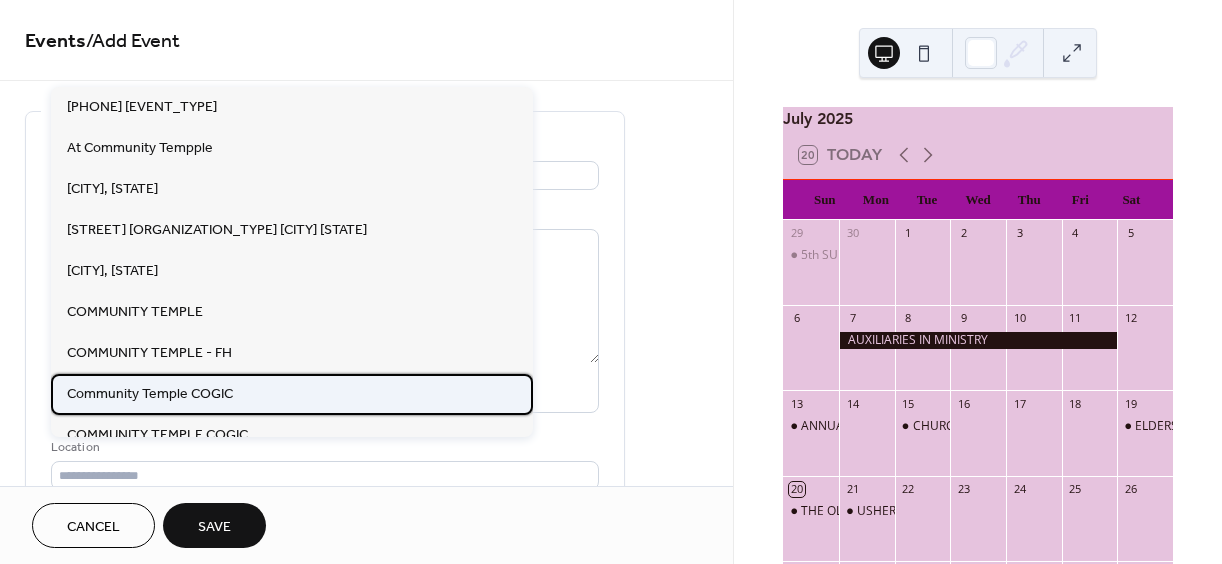 click on "Community Temple COGIC" at bounding box center (150, 394) 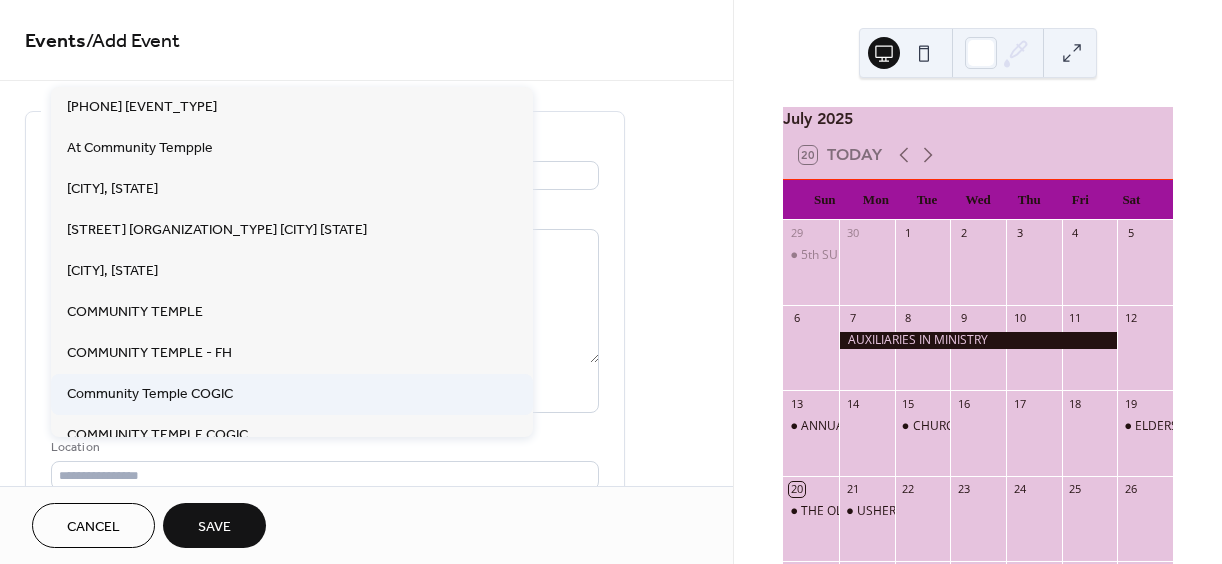 type on "**********" 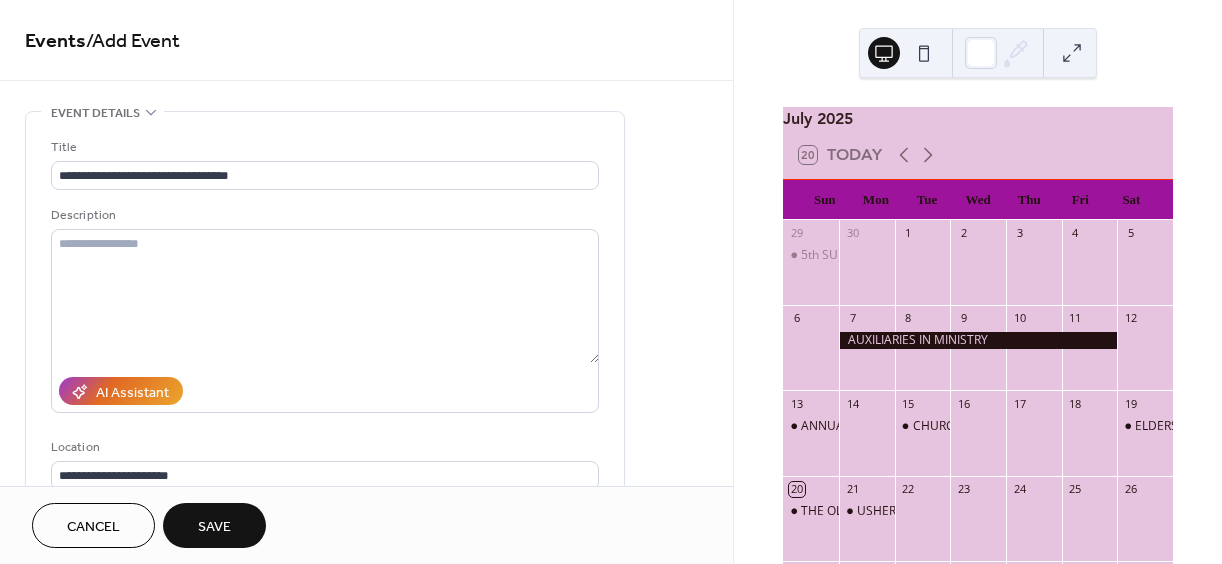 scroll, scrollTop: 425, scrollLeft: 0, axis: vertical 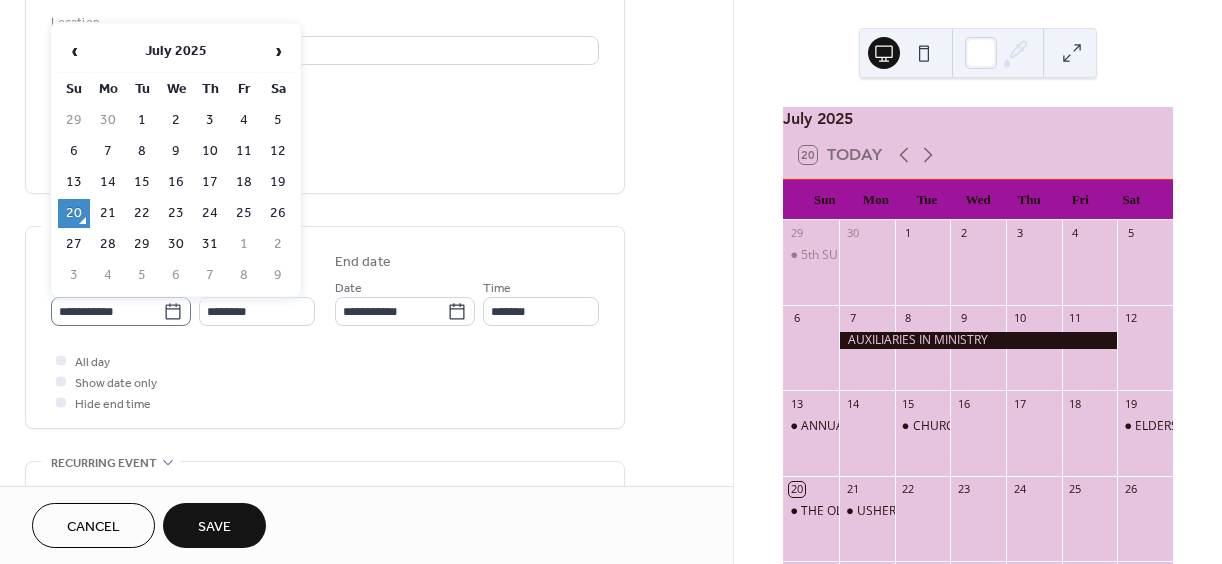 click 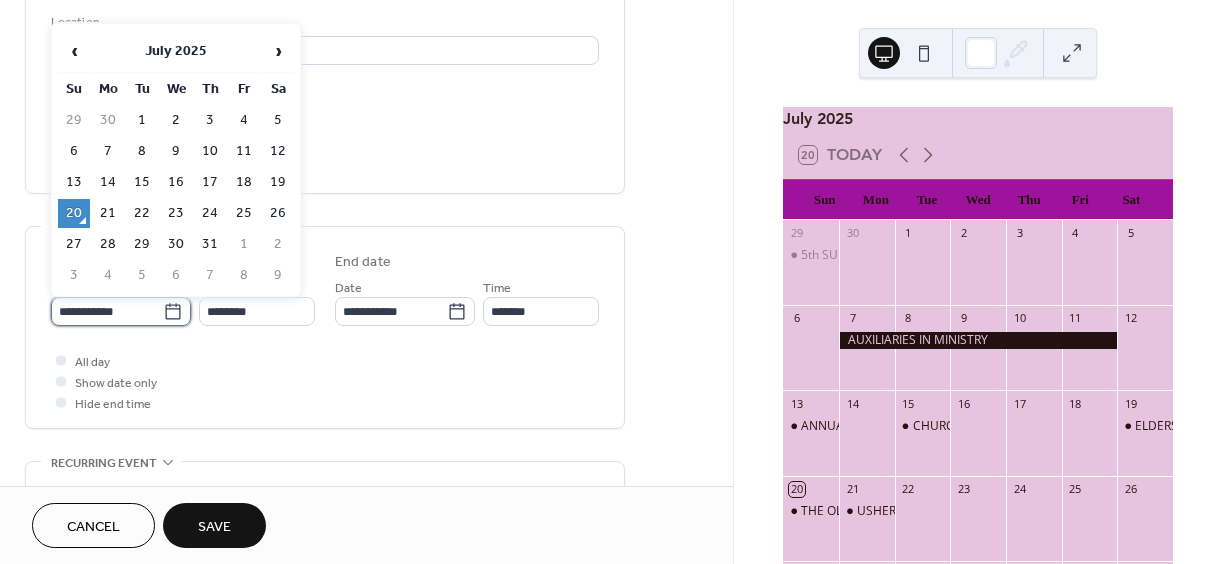 click on "**********" at bounding box center (107, 311) 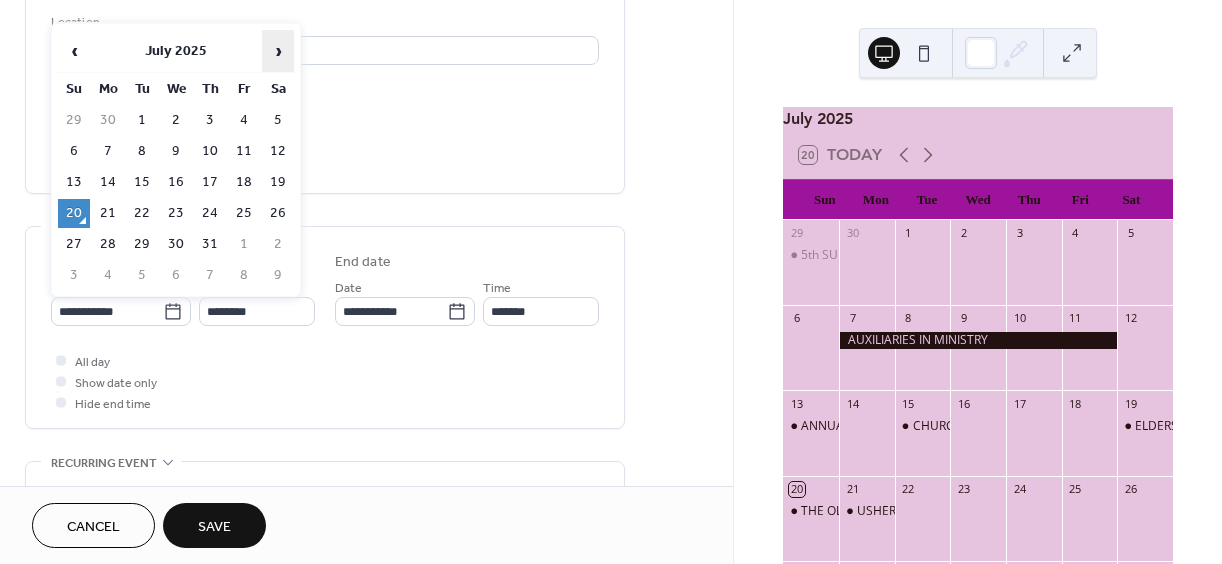 click on "›" at bounding box center (278, 51) 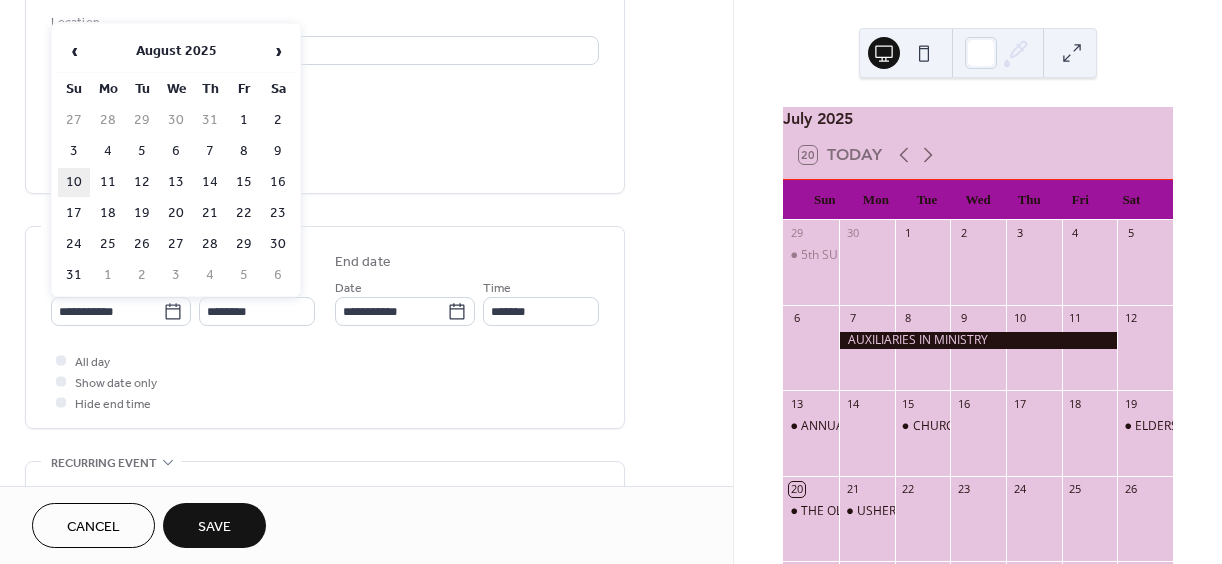 click on "10" at bounding box center [74, 182] 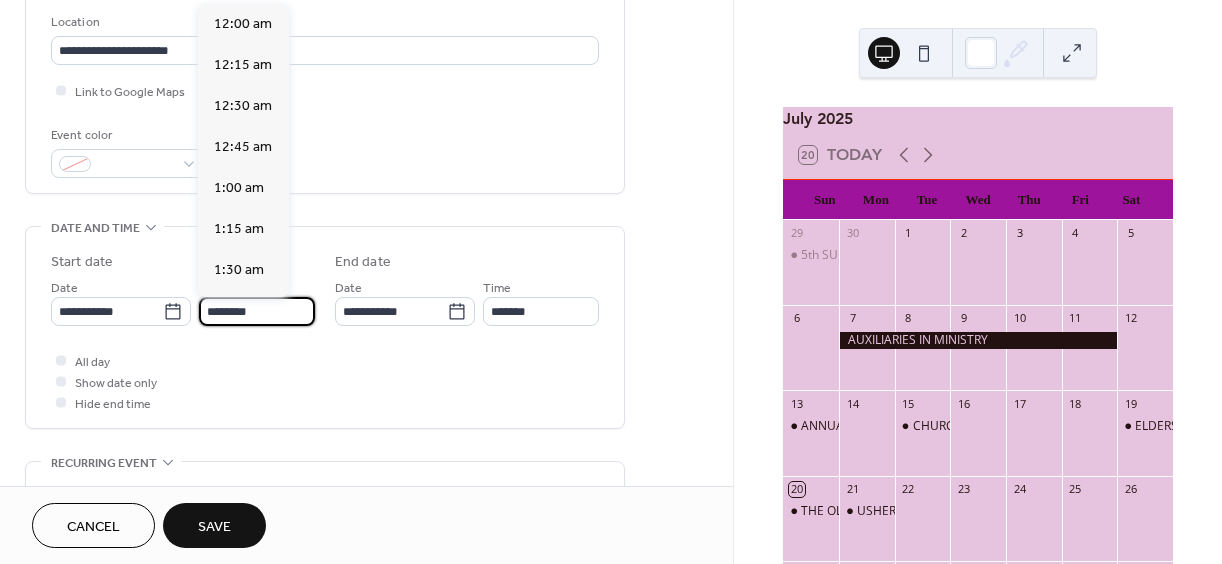 click on "********" at bounding box center [257, 311] 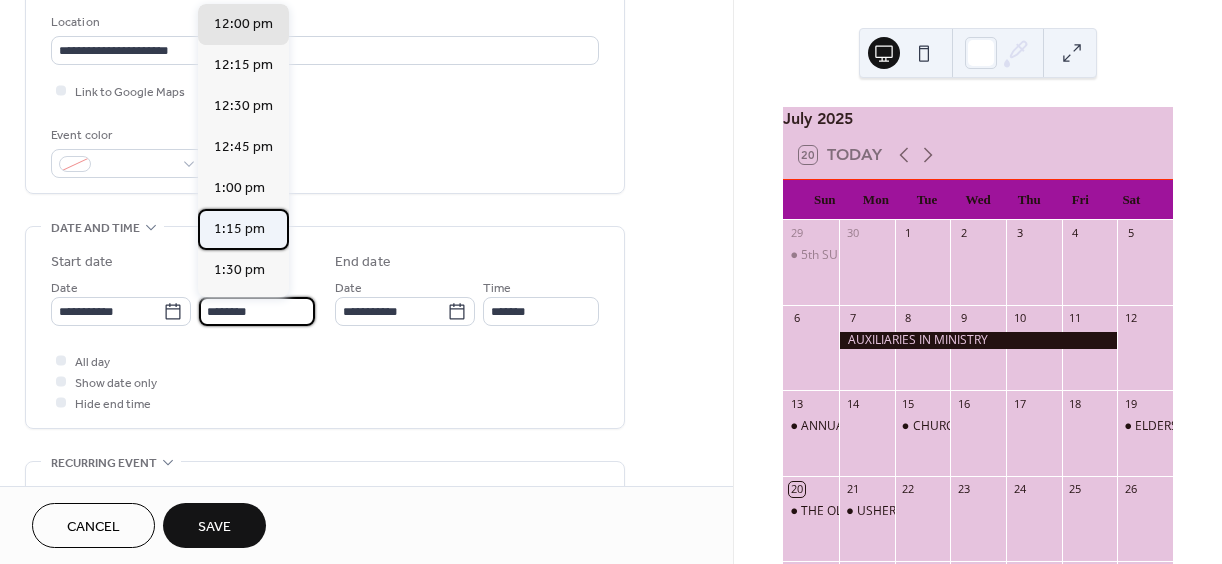 click on "1:15 pm" at bounding box center (243, 229) 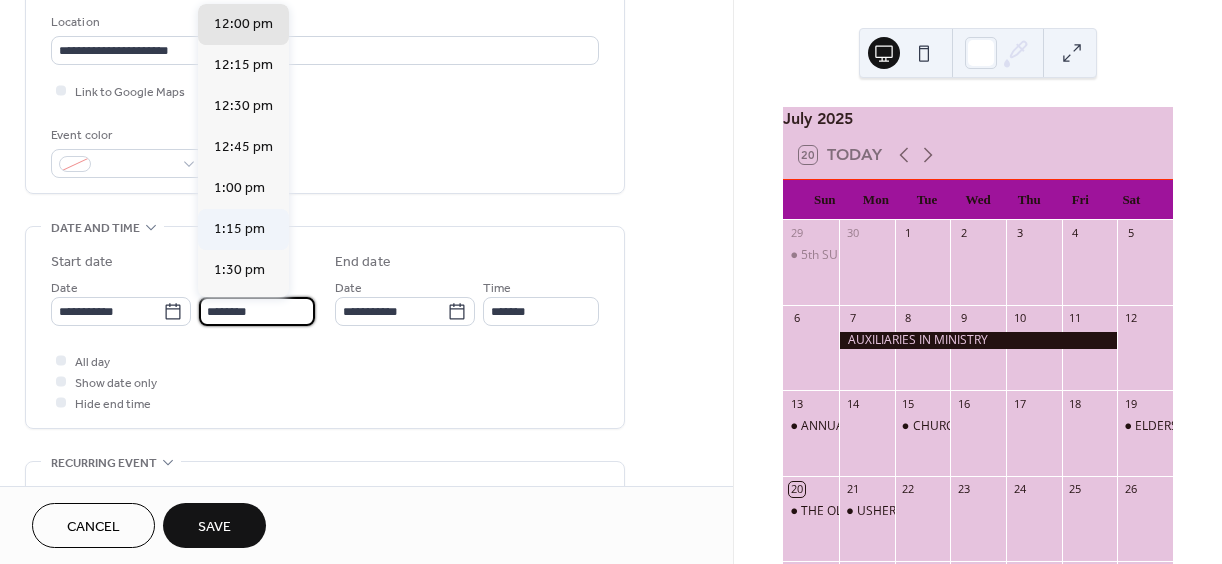 type on "*******" 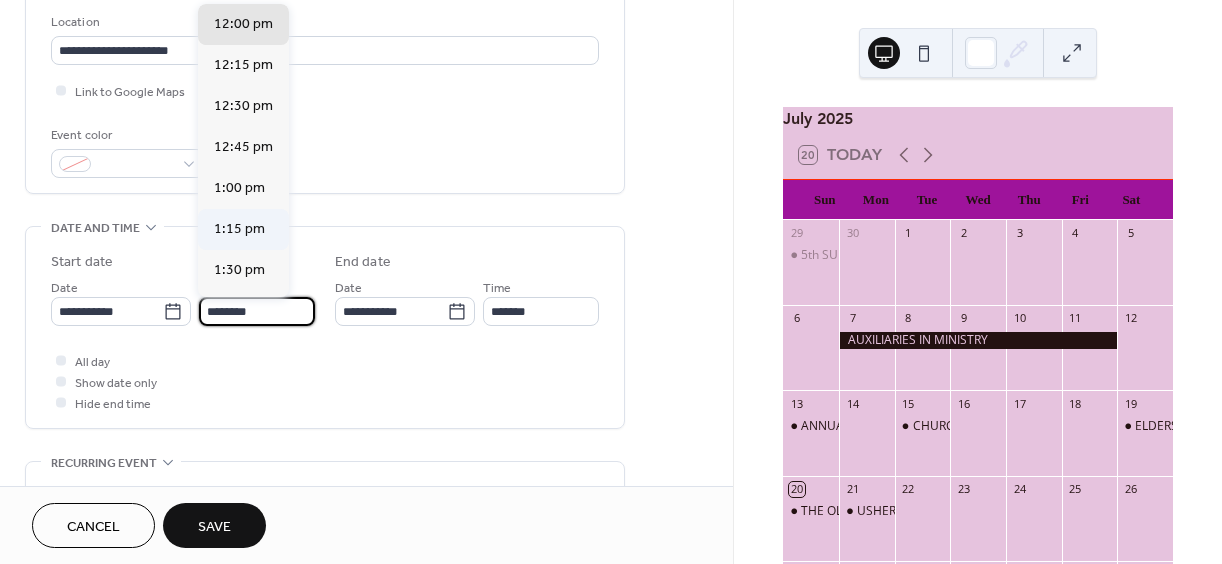 type on "*******" 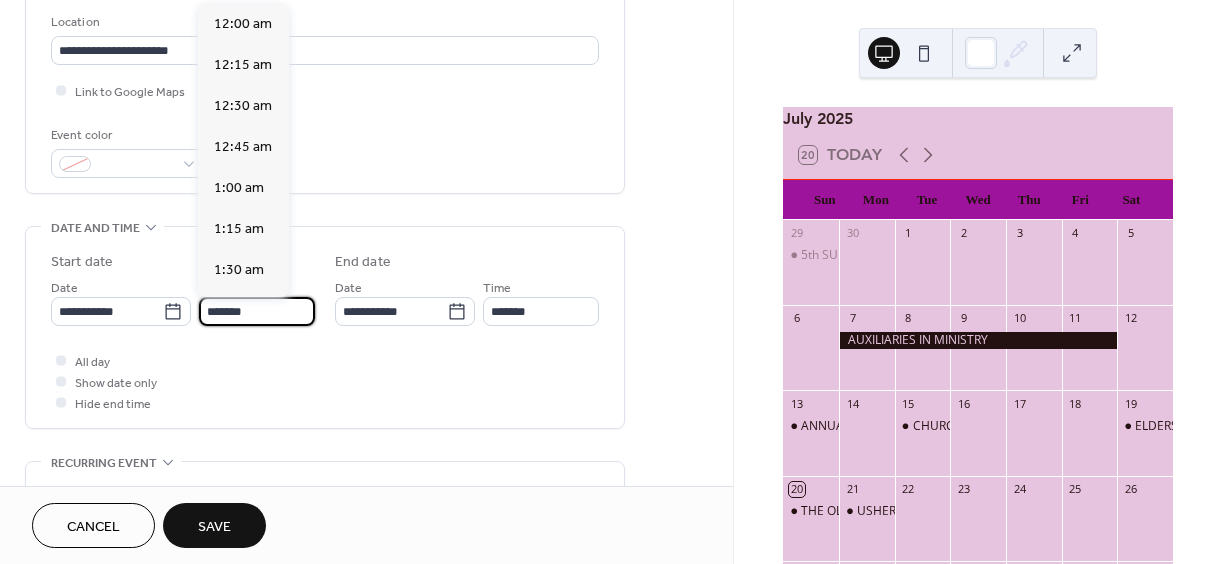 click on "*******" at bounding box center [257, 311] 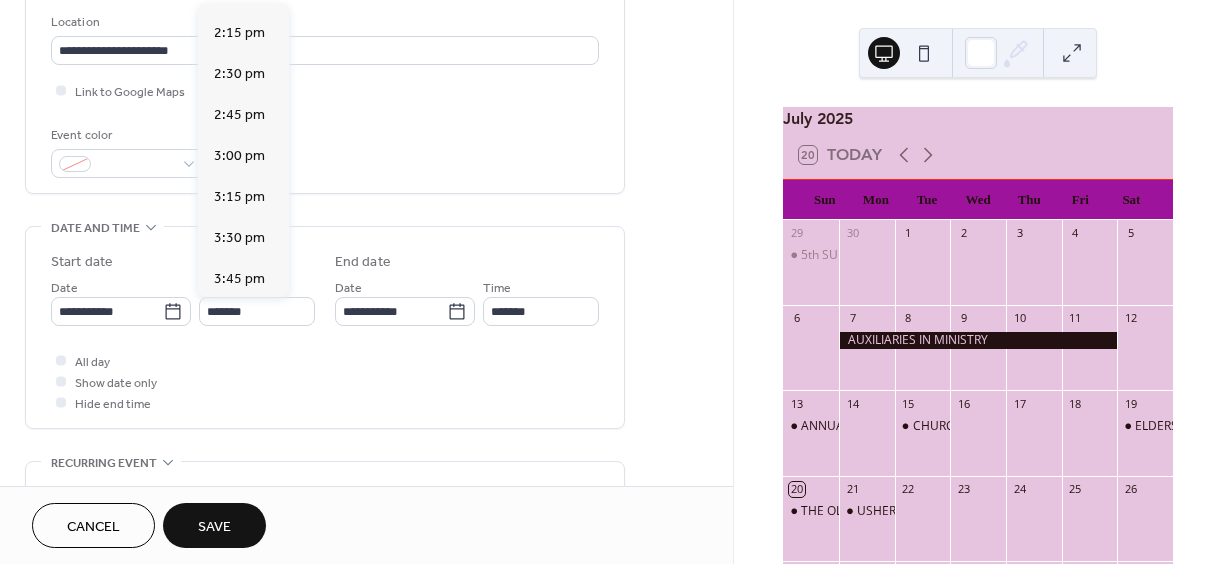 scroll, scrollTop: 2429, scrollLeft: 0, axis: vertical 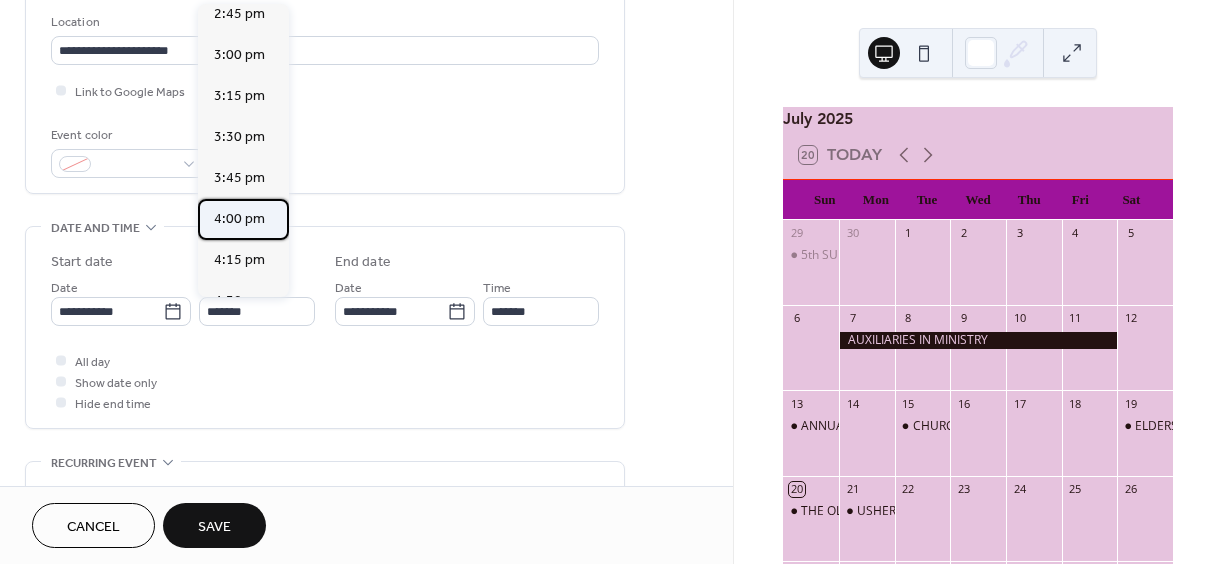 click on "4:00 pm" at bounding box center [239, 219] 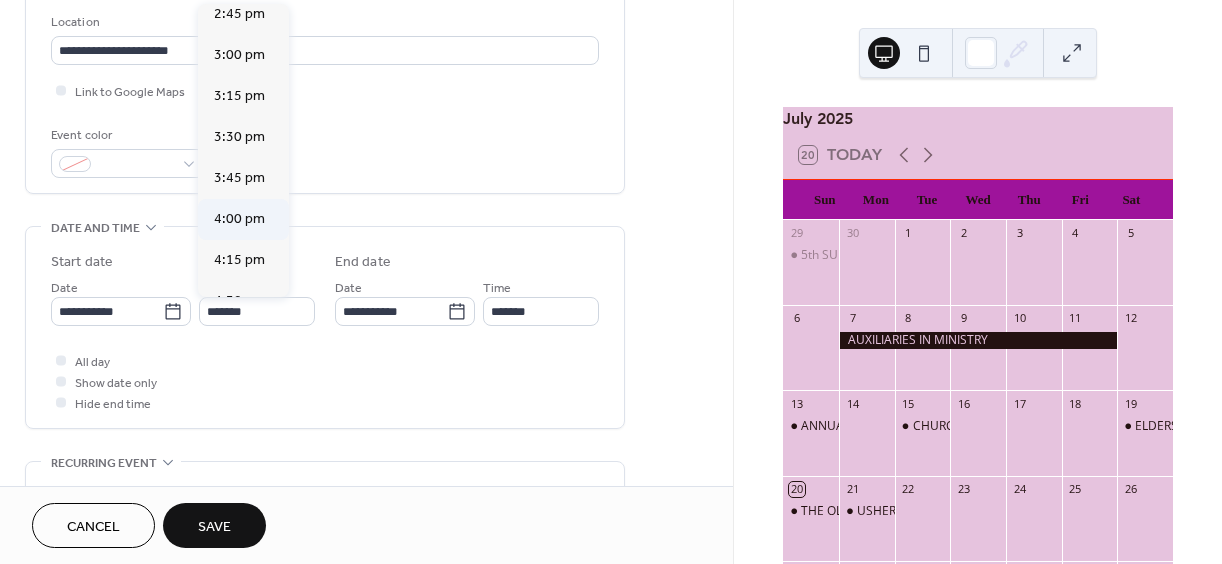 type on "*******" 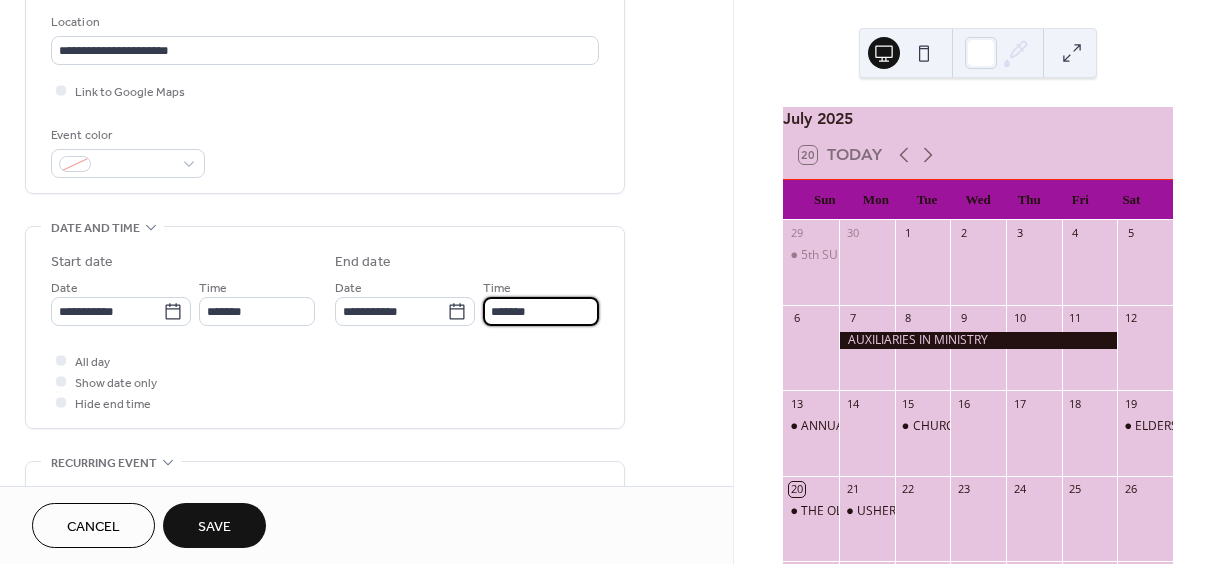 click on "*******" at bounding box center (541, 311) 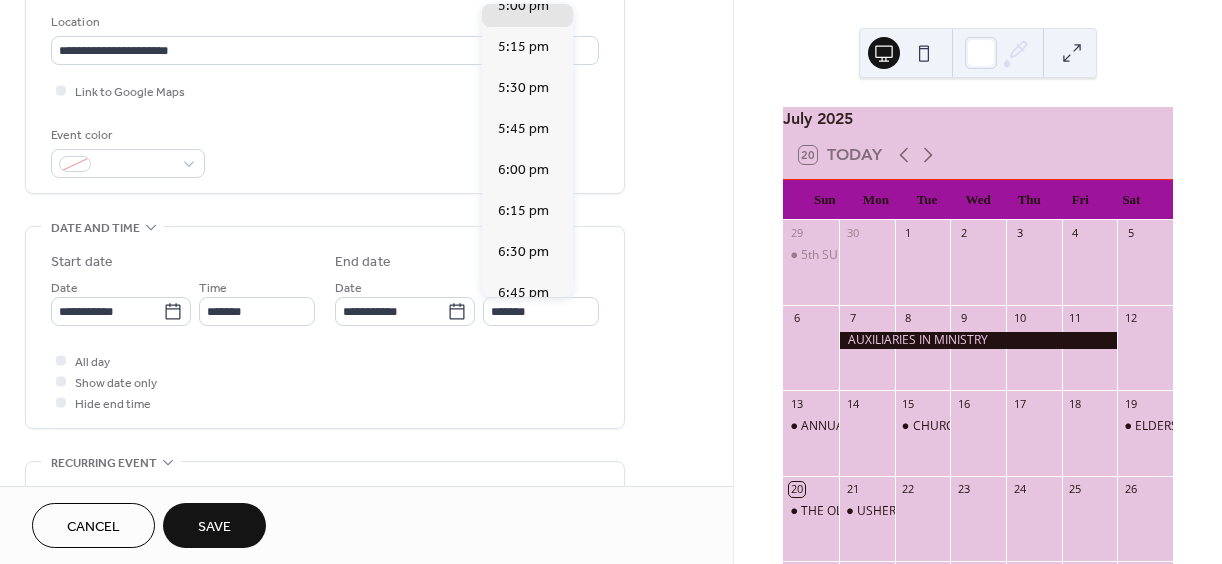 scroll, scrollTop: 256, scrollLeft: 0, axis: vertical 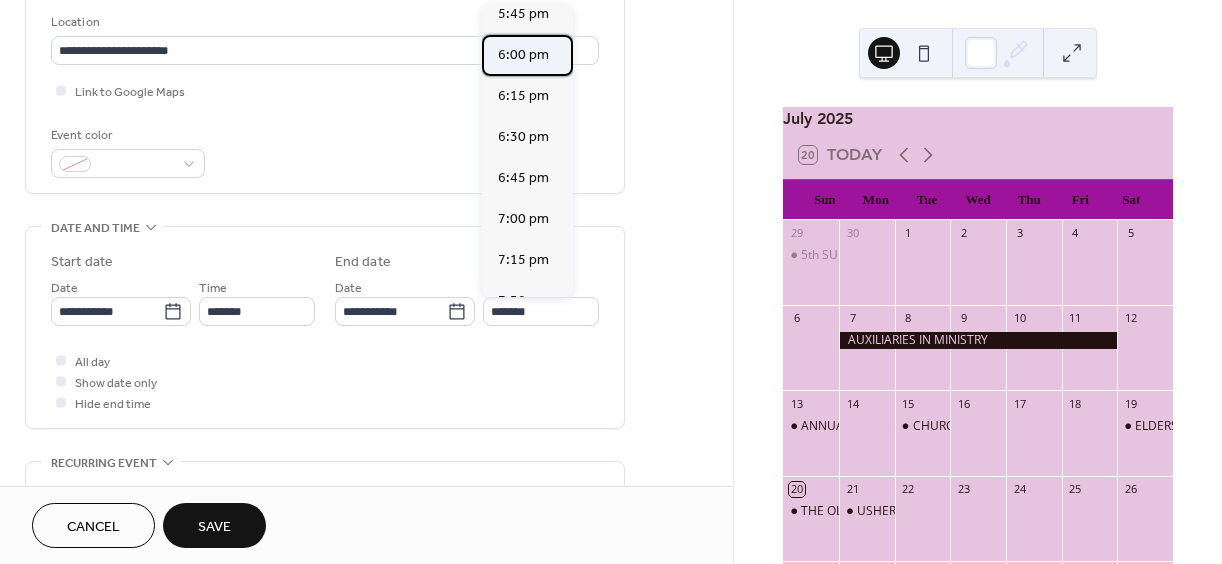click on "6:00 pm" at bounding box center [523, 55] 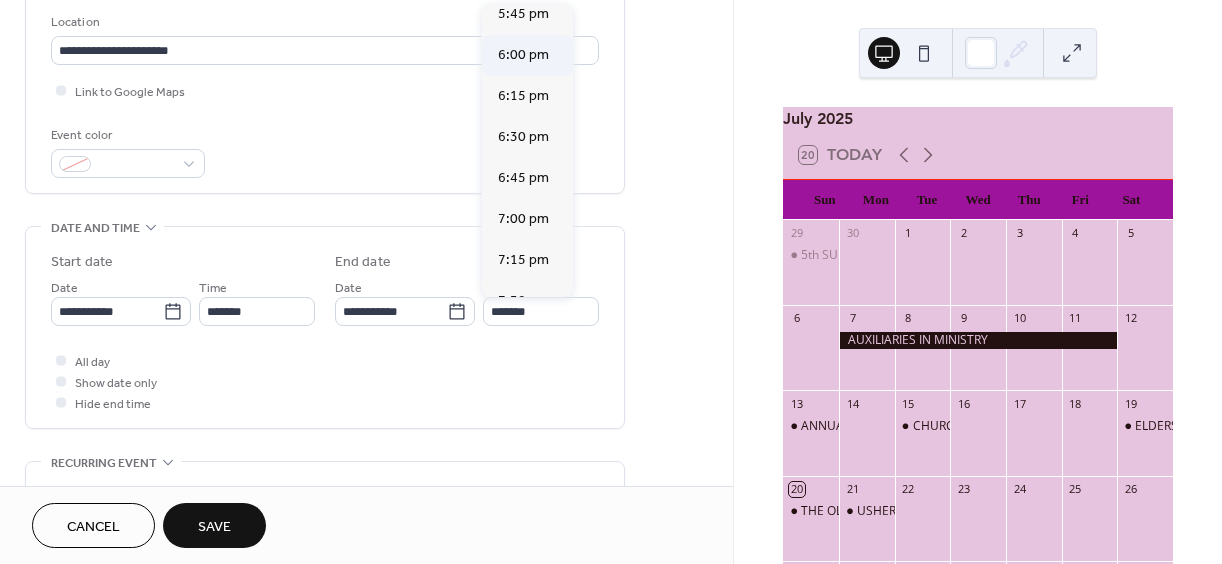 type on "*******" 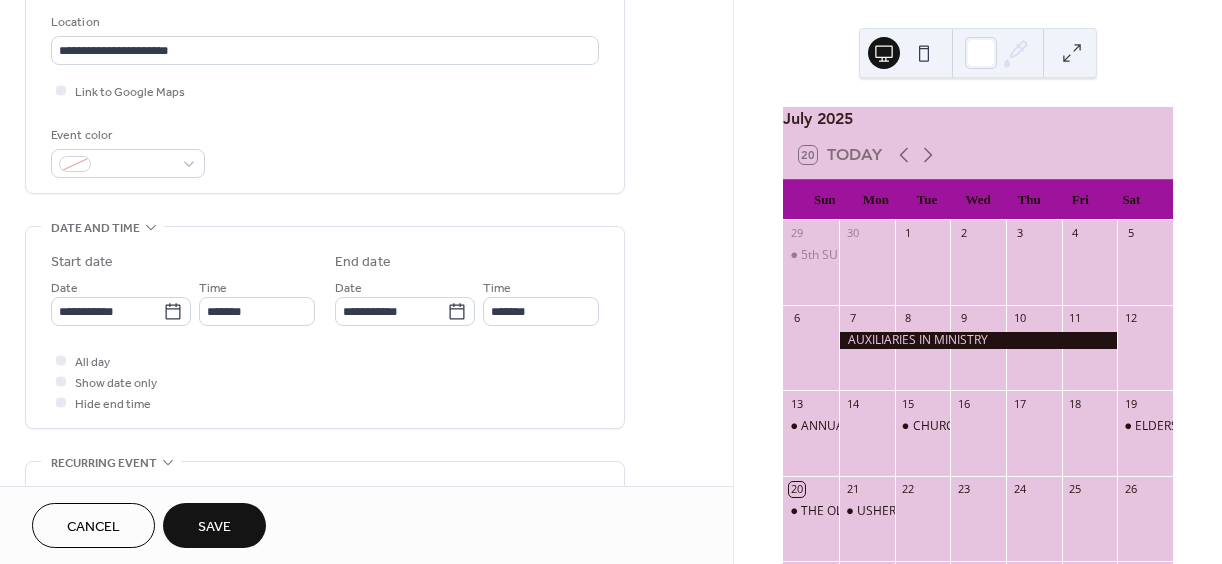 click on "Save" at bounding box center (214, 527) 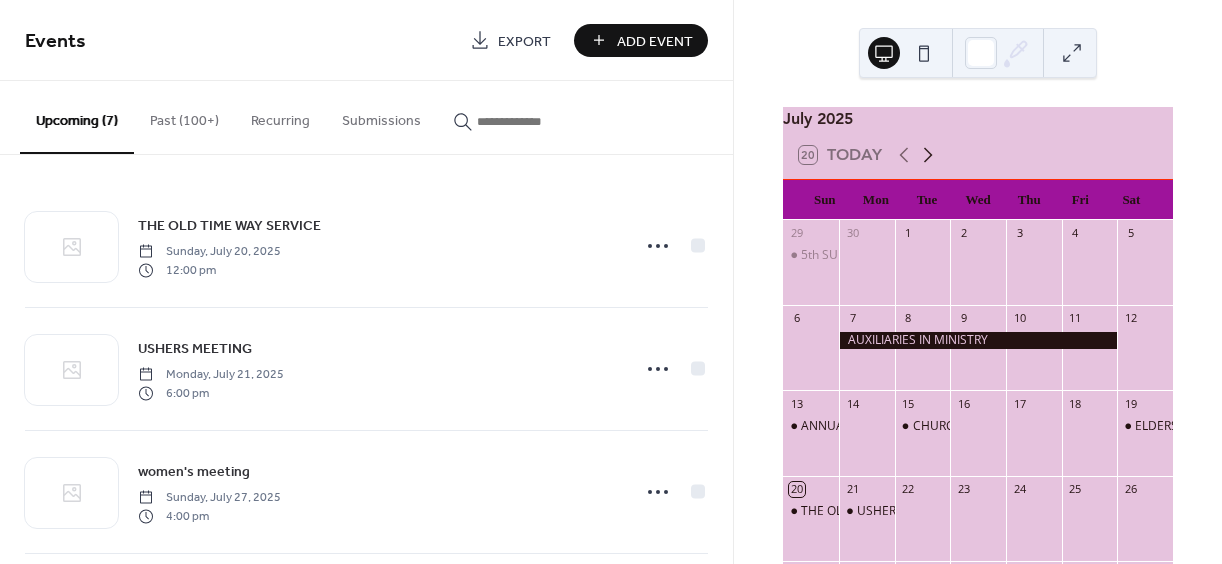 click 